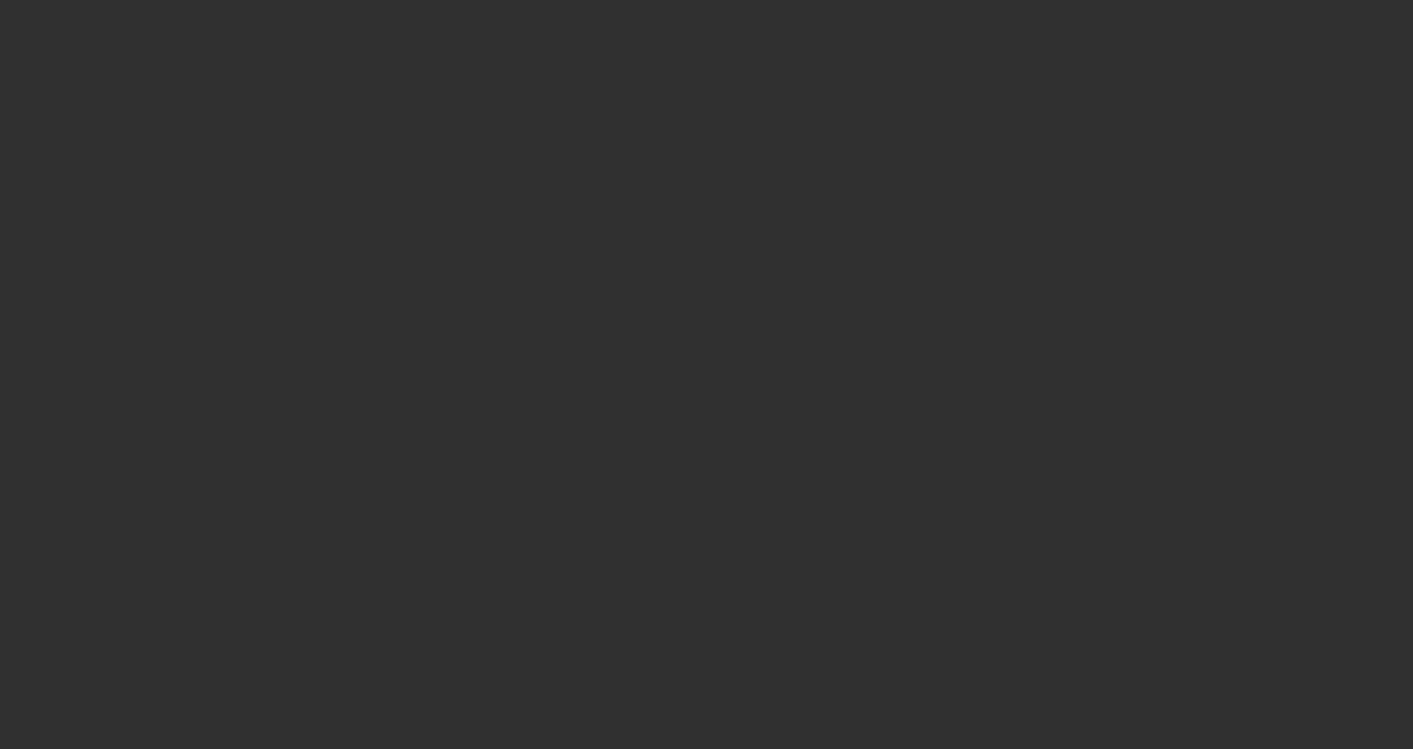 scroll, scrollTop: 0, scrollLeft: 0, axis: both 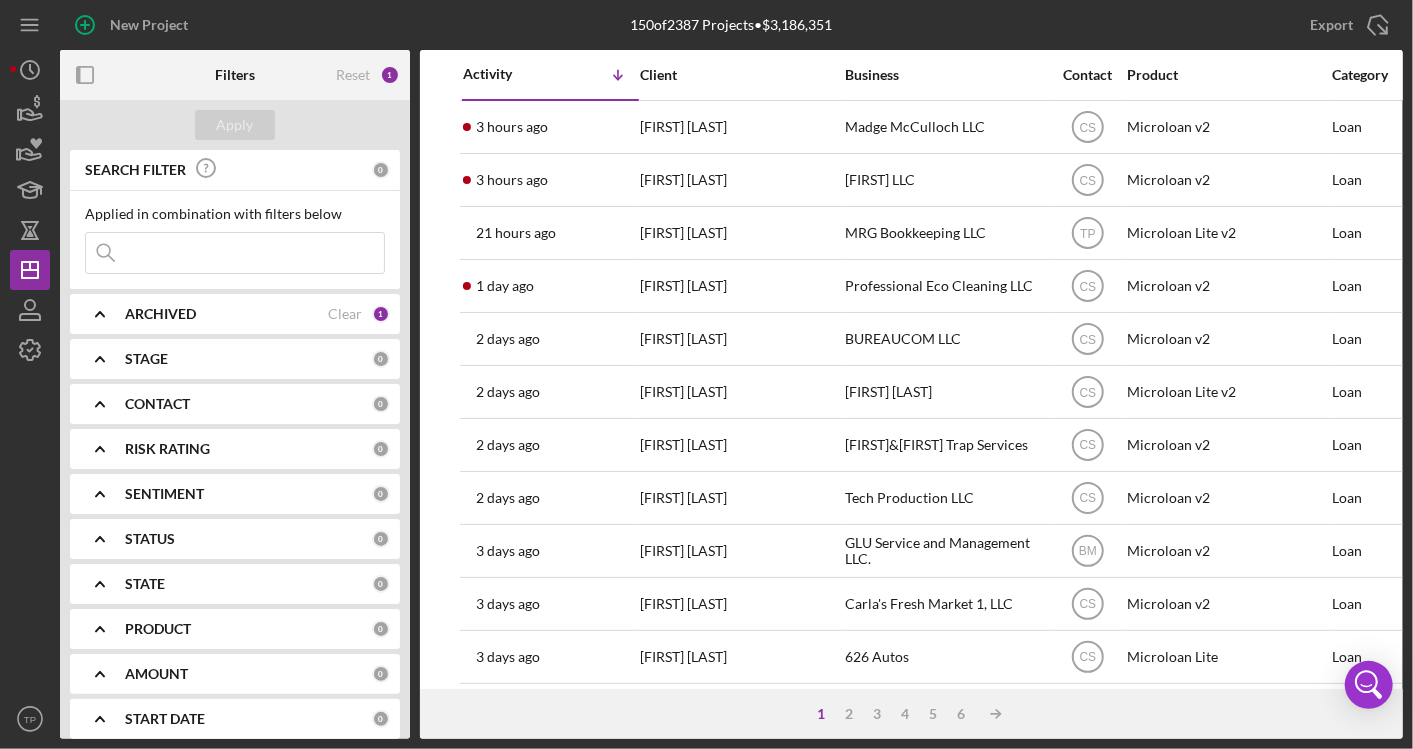 click at bounding box center [235, 253] 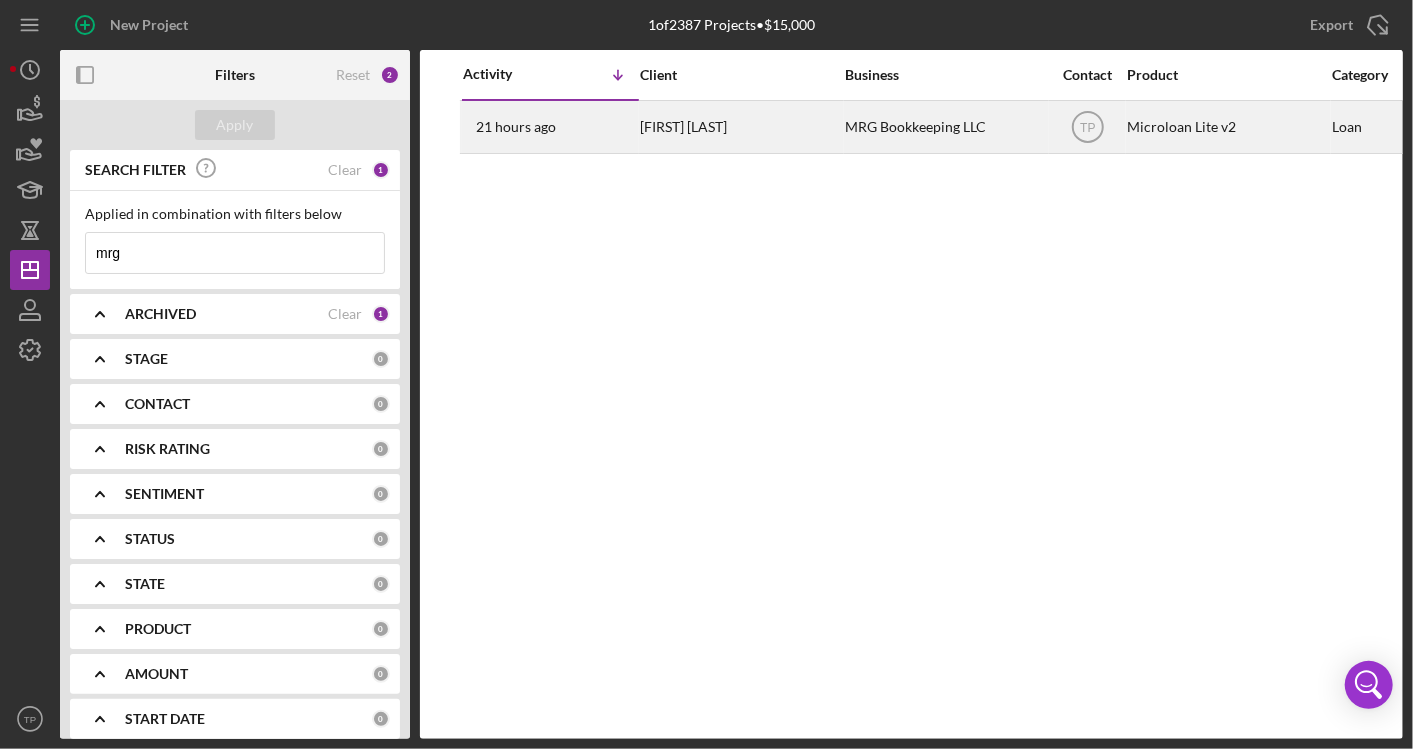 type on "mrg" 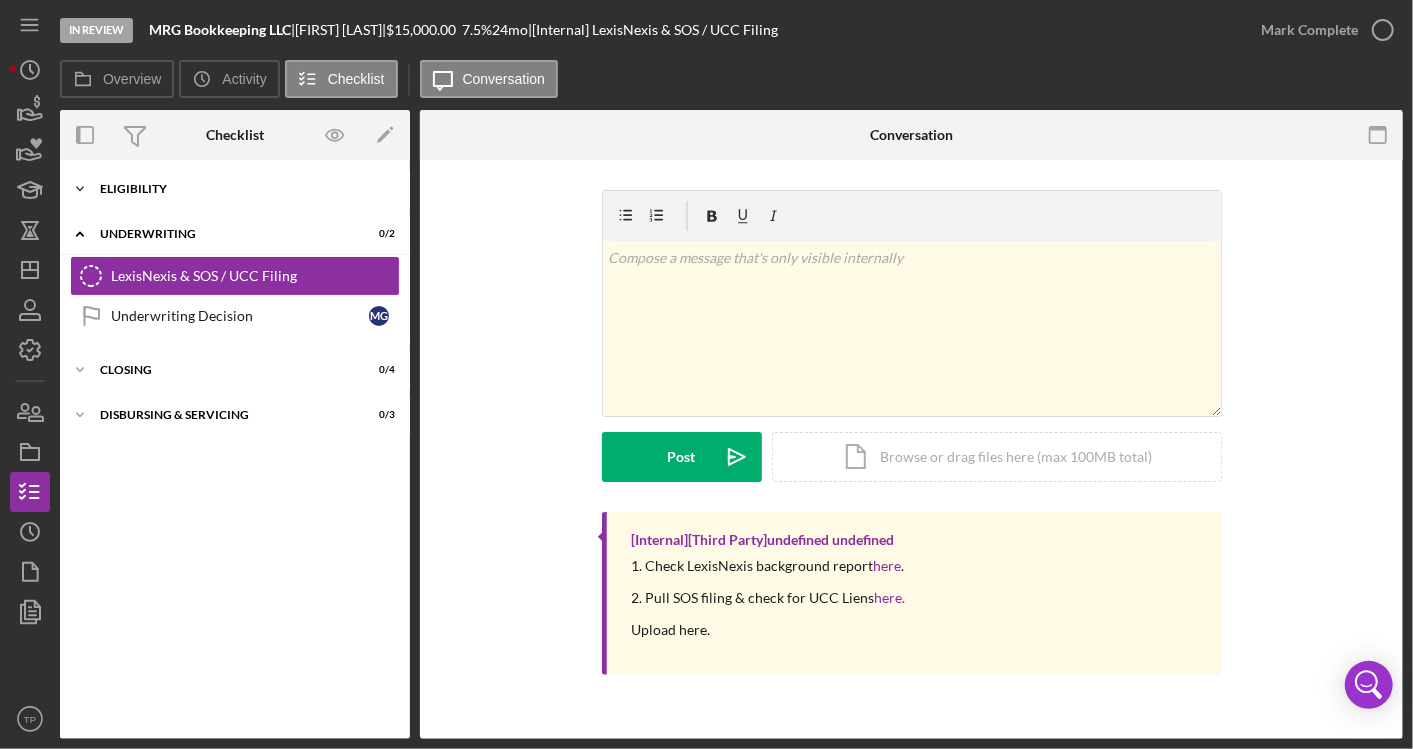 click on "Icon/Expander Eligibility 6 / 6" at bounding box center (235, 189) 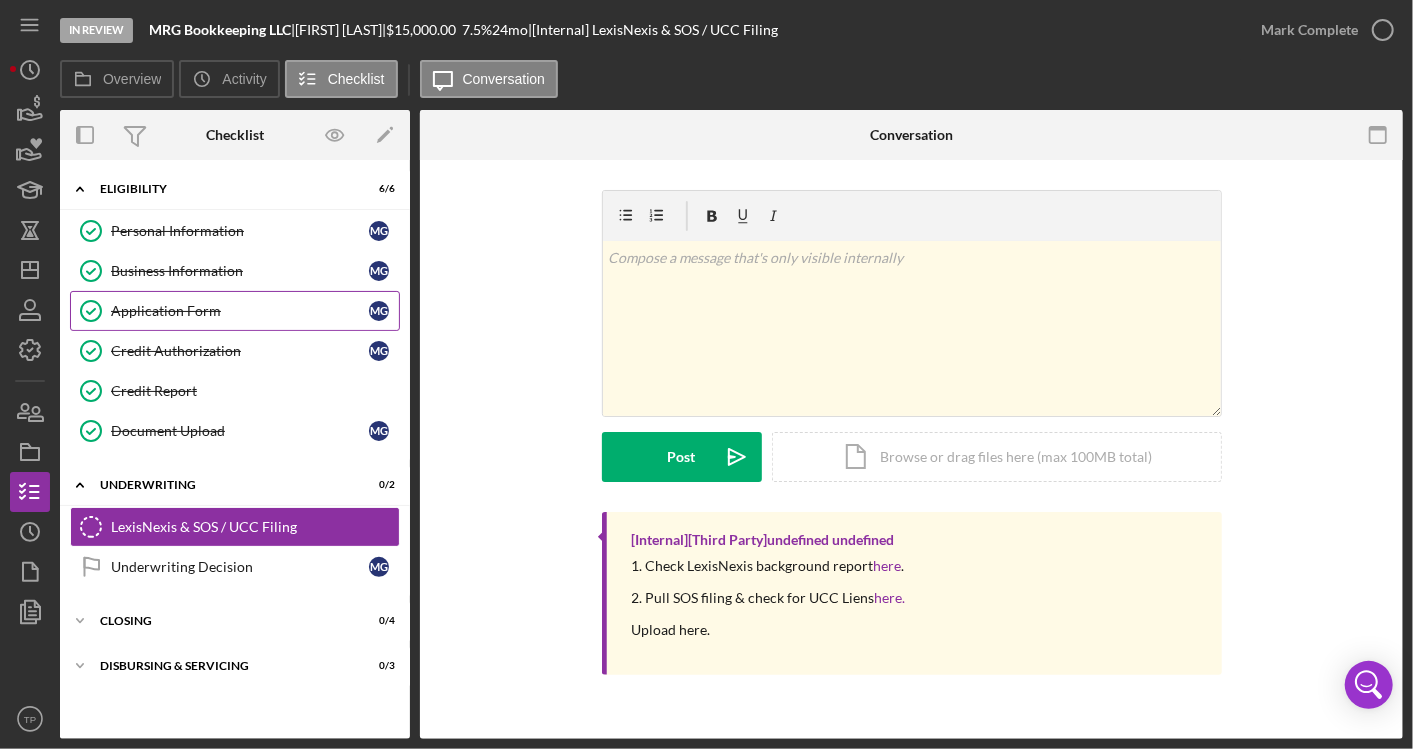 click on "Application Form" at bounding box center [240, 311] 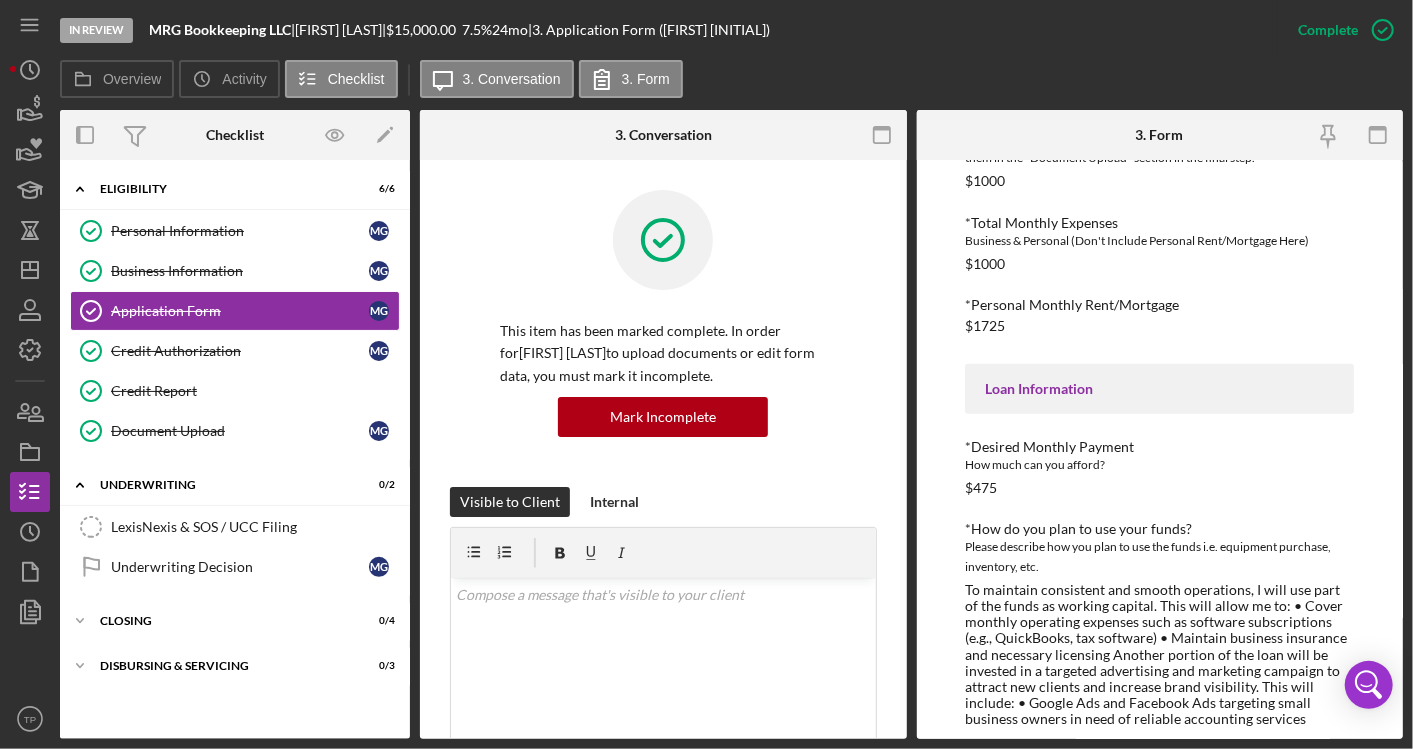 scroll, scrollTop: 905, scrollLeft: 0, axis: vertical 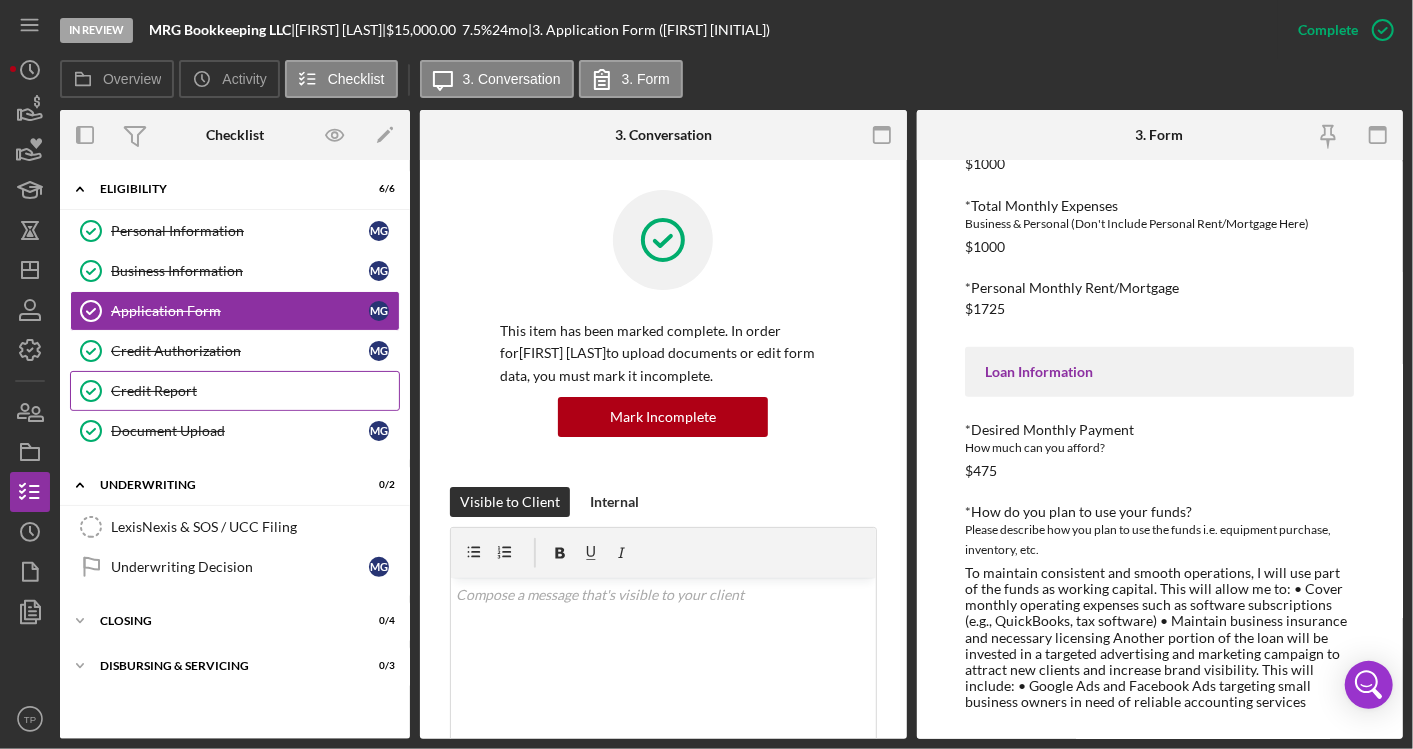 click on "Credit Report" at bounding box center (255, 391) 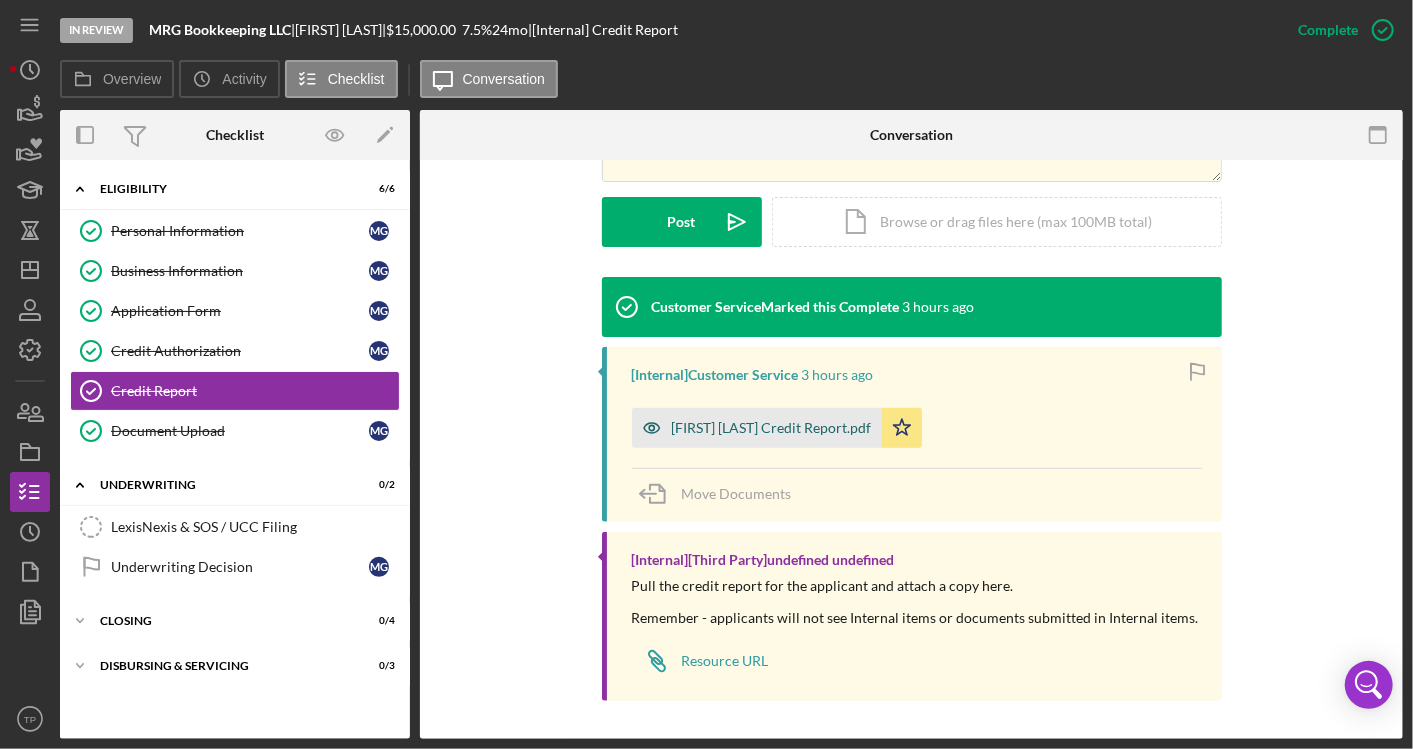 click on "[FIRST] [LAST] Credit Report.pdf" at bounding box center (757, 428) 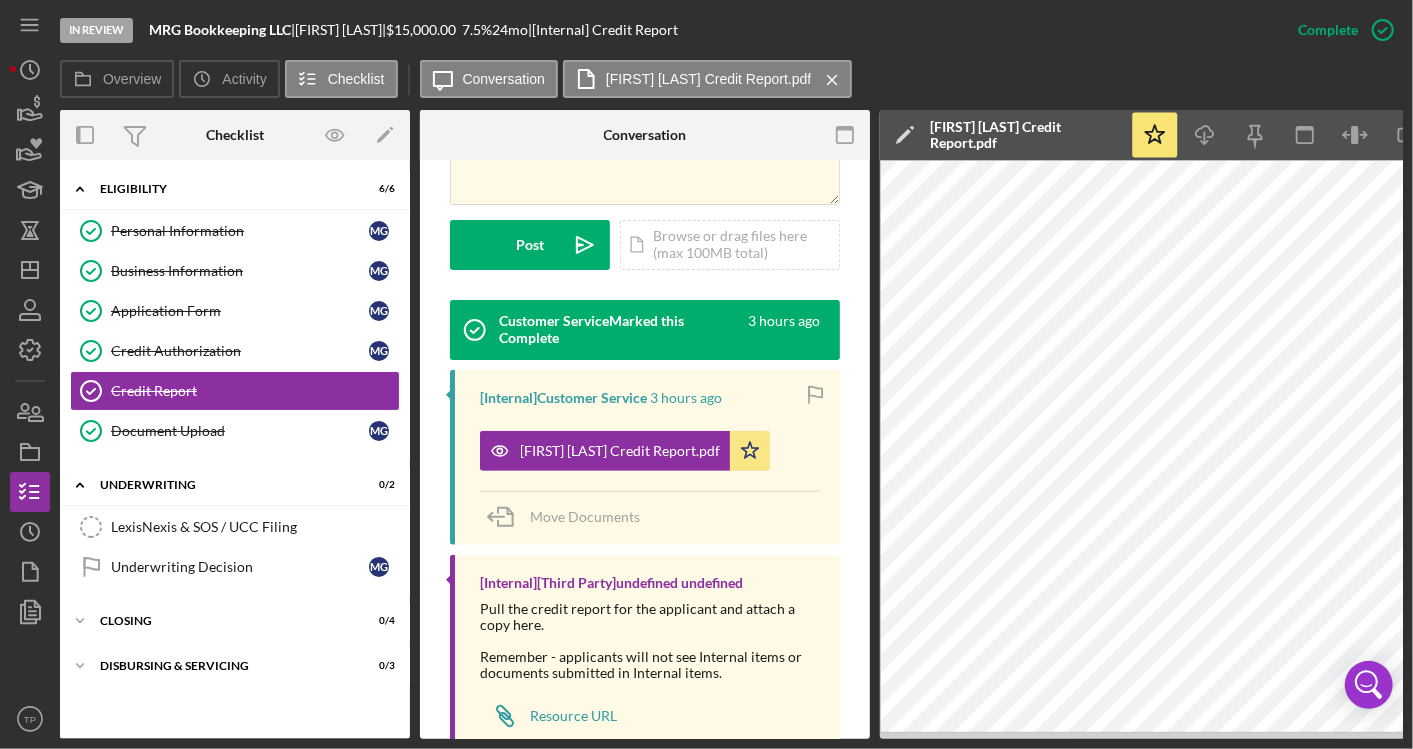 scroll, scrollTop: 0, scrollLeft: 76, axis: horizontal 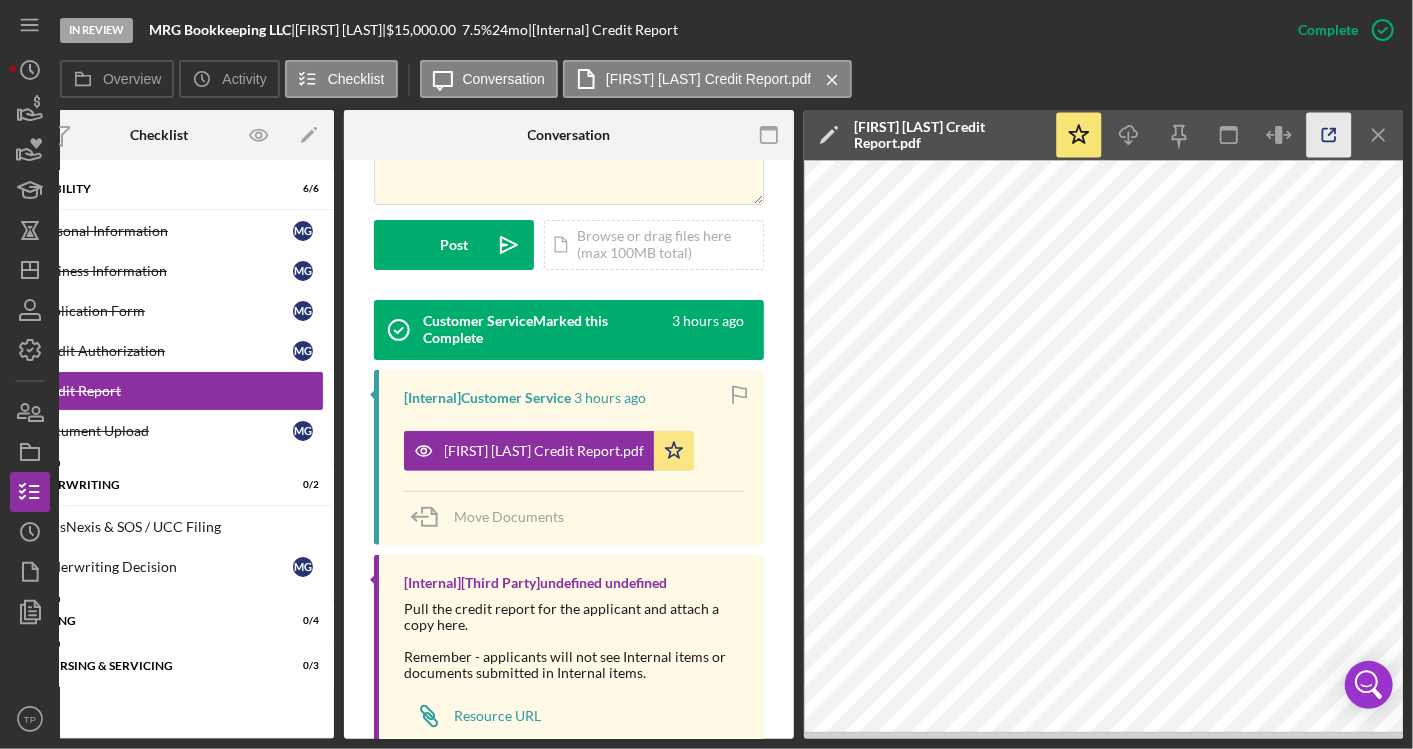 click 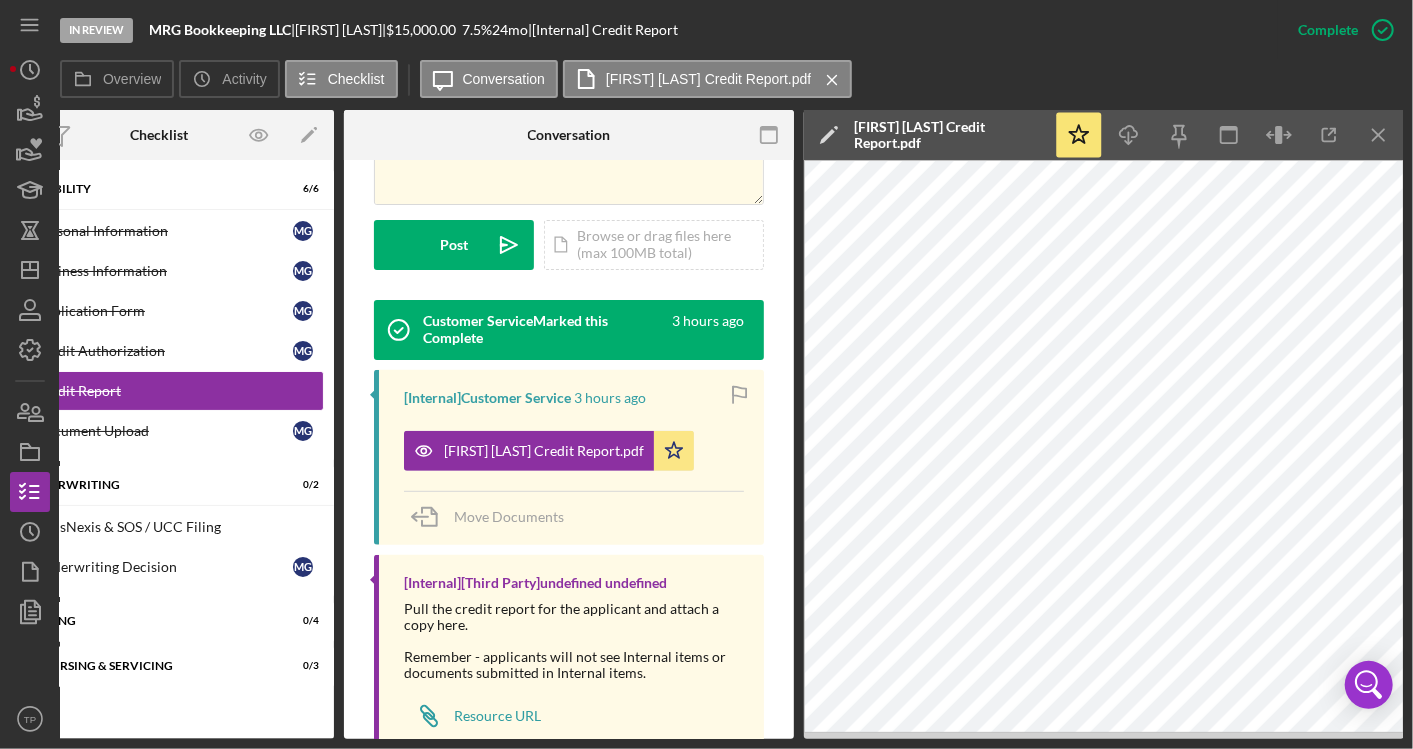 drag, startPoint x: 211, startPoint y: 431, endPoint x: 400, endPoint y: 577, distance: 238.8242 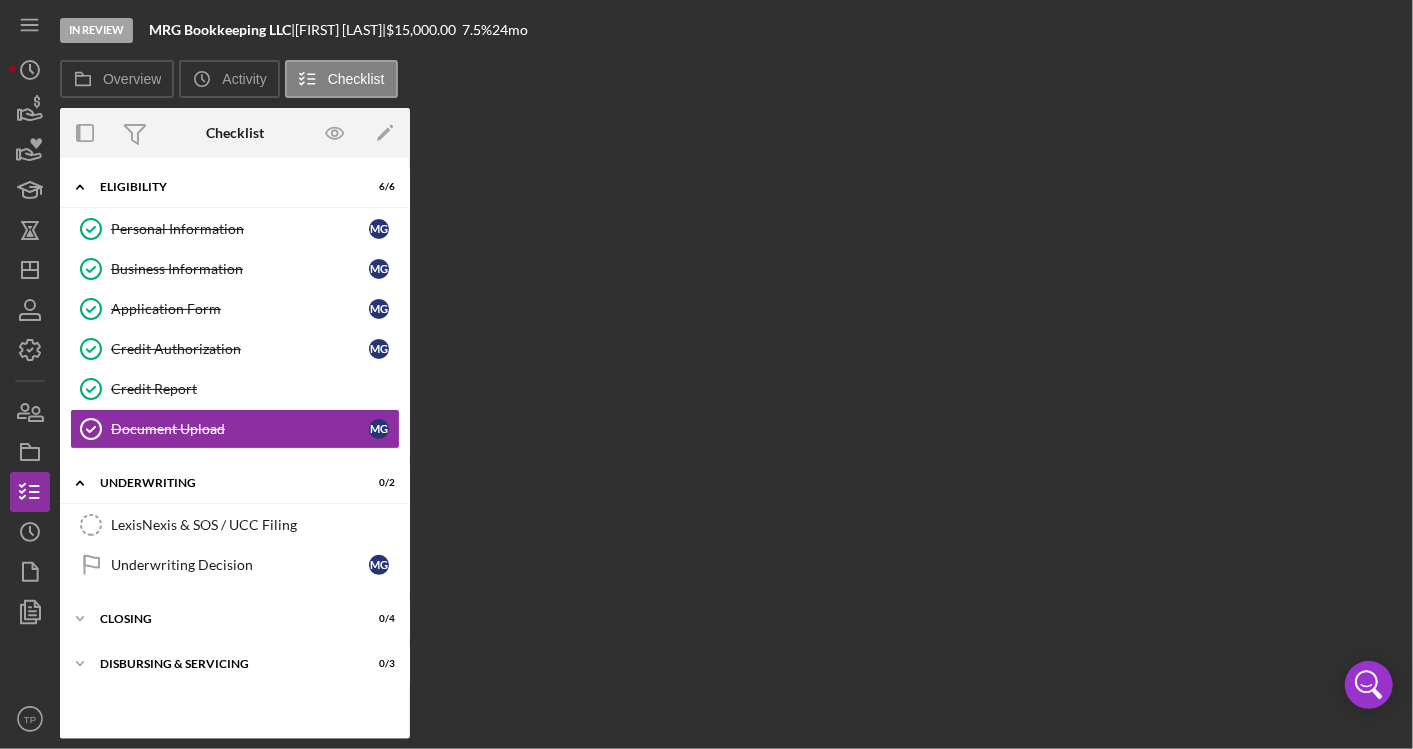 scroll, scrollTop: 0, scrollLeft: 0, axis: both 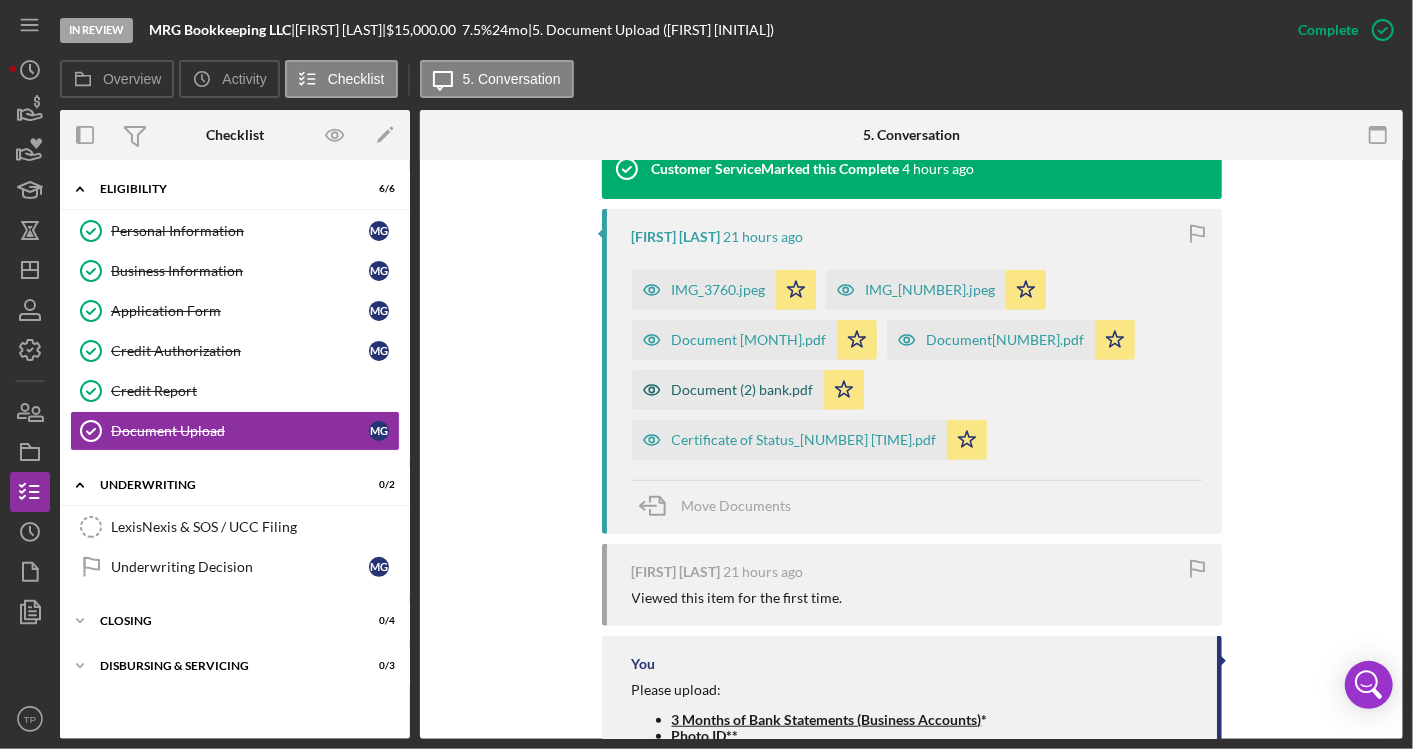 click on "Document (2) bank.pdf" at bounding box center [743, 390] 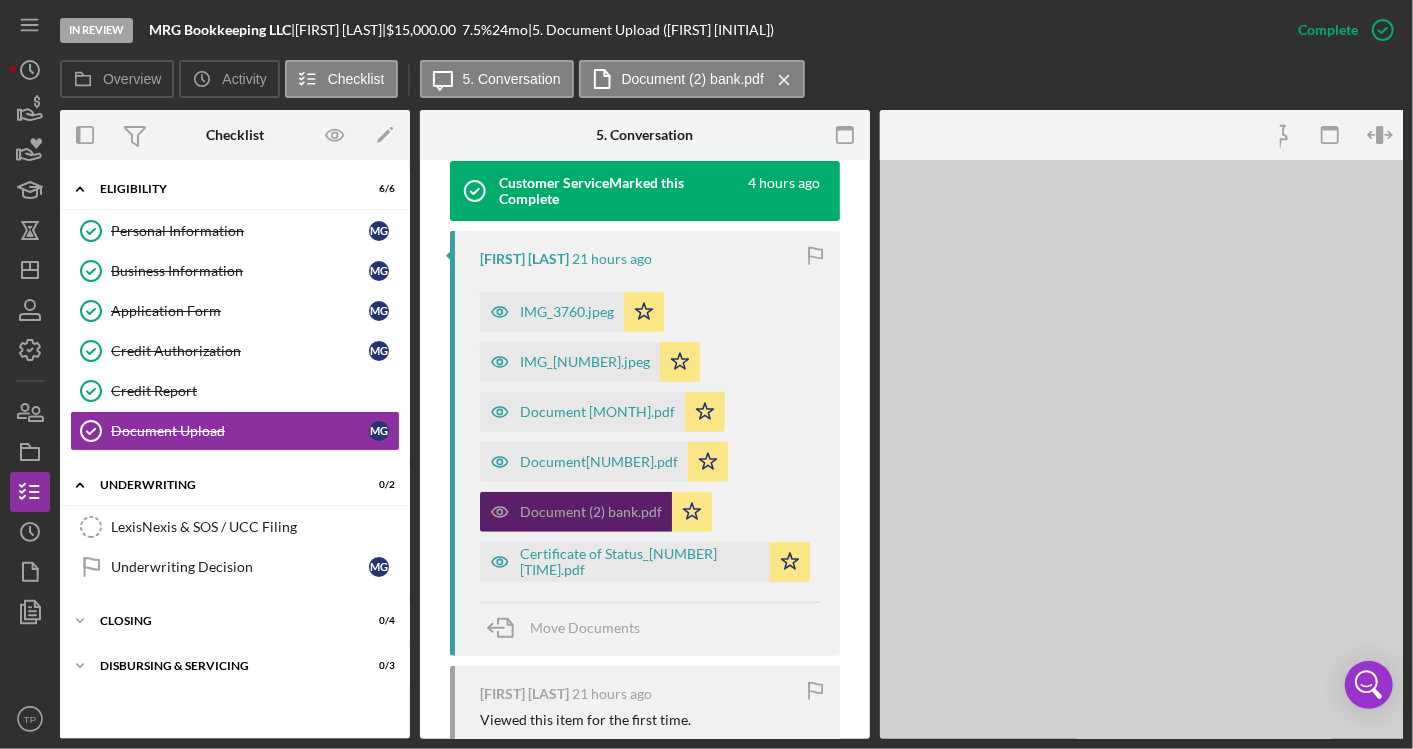 scroll, scrollTop: 711, scrollLeft: 0, axis: vertical 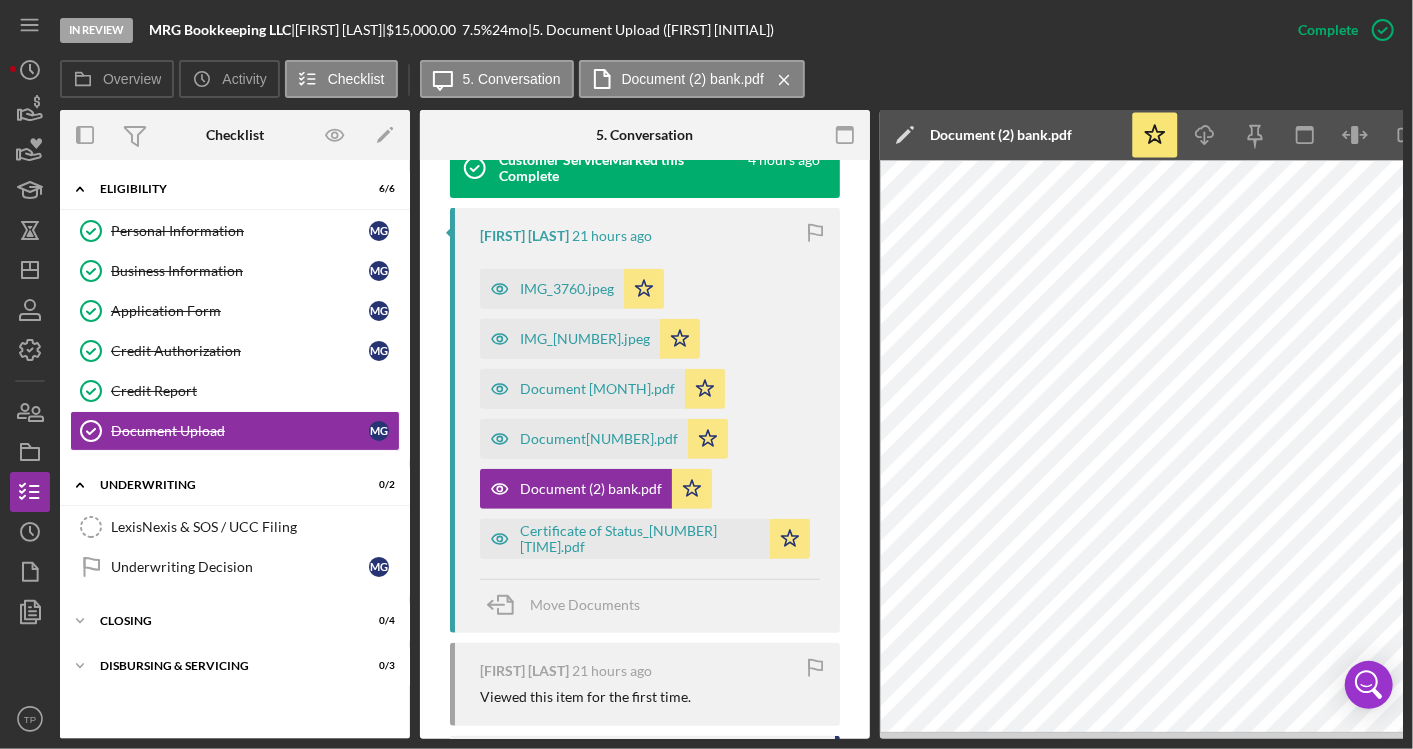 click on "Icon/Edit" 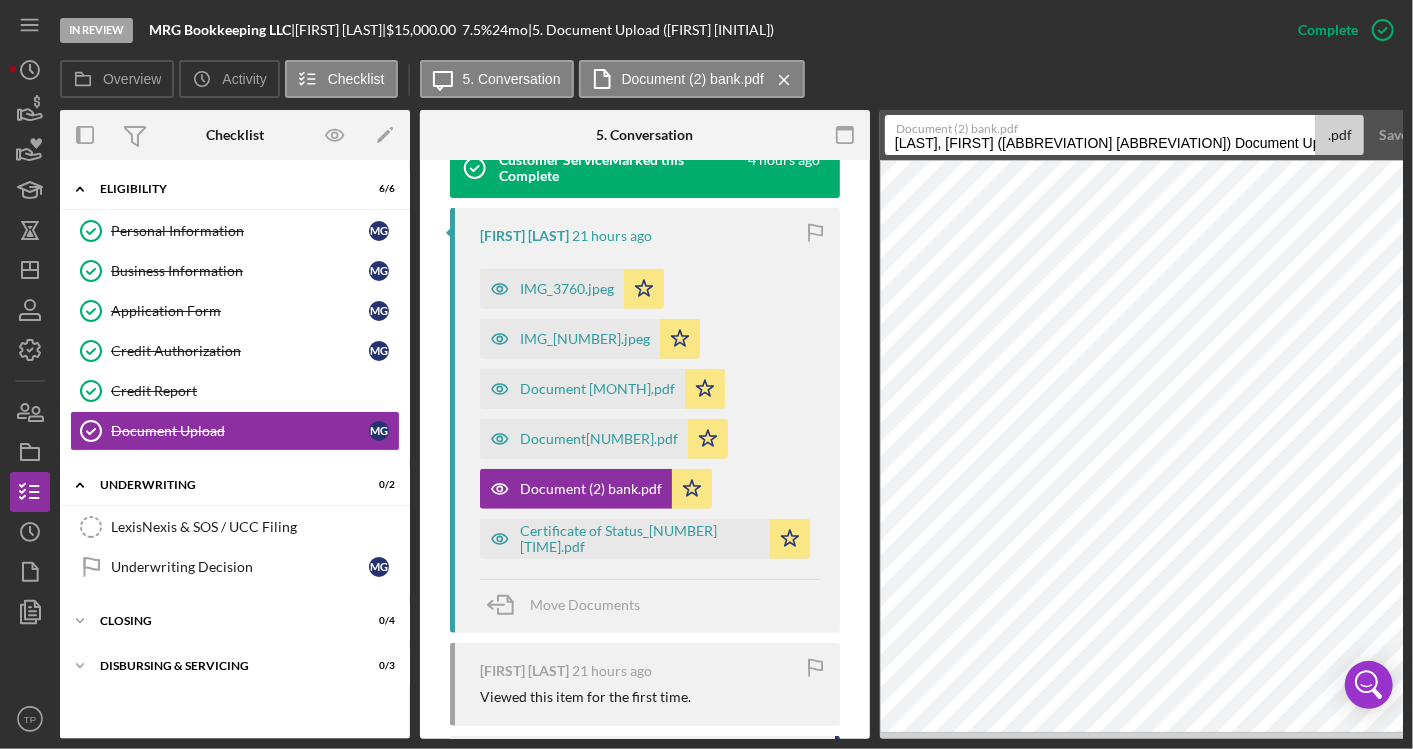 click on "[LAST], [FIRST] ([ABBREVIATION] [ABBREVIATION]) Document Upload [YEAR][MONTH][DAY]" at bounding box center [1100, 135] 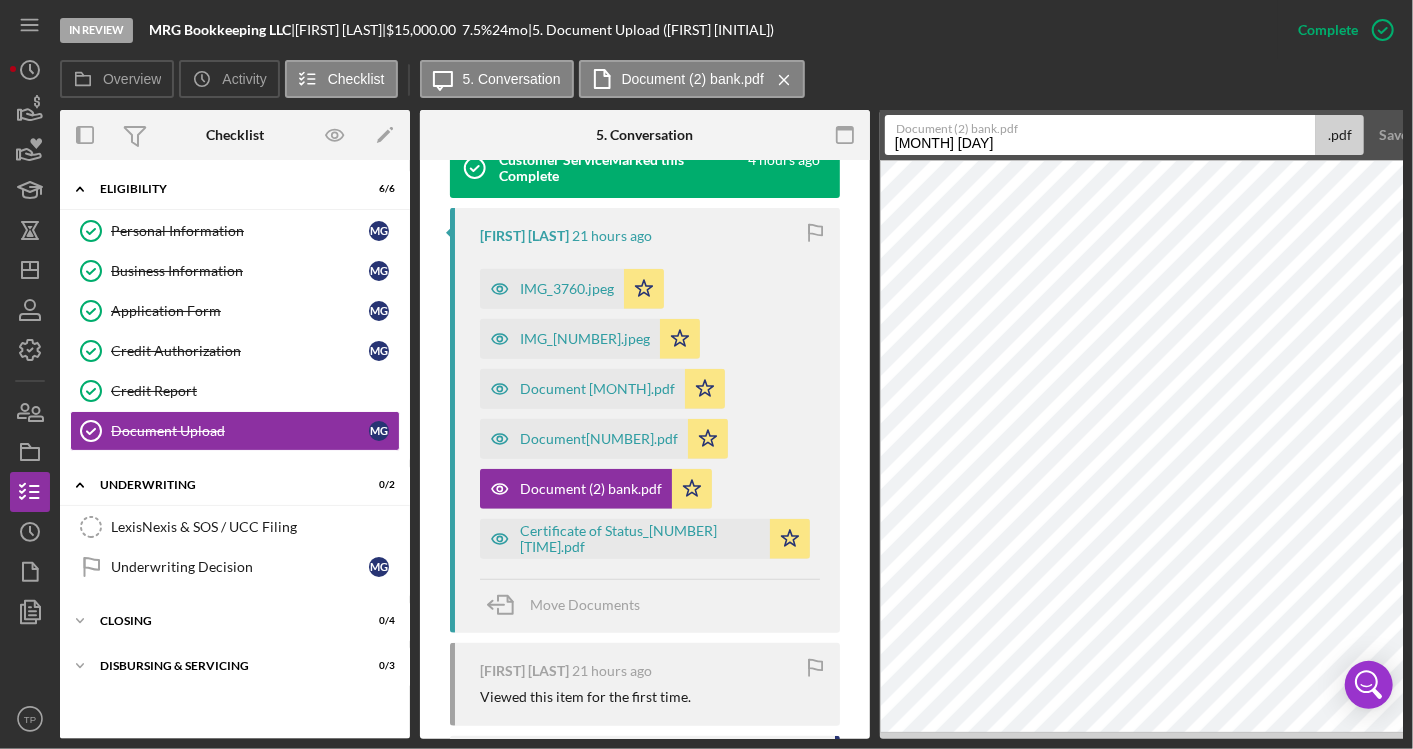 type on "[MONTH] [DAY]" 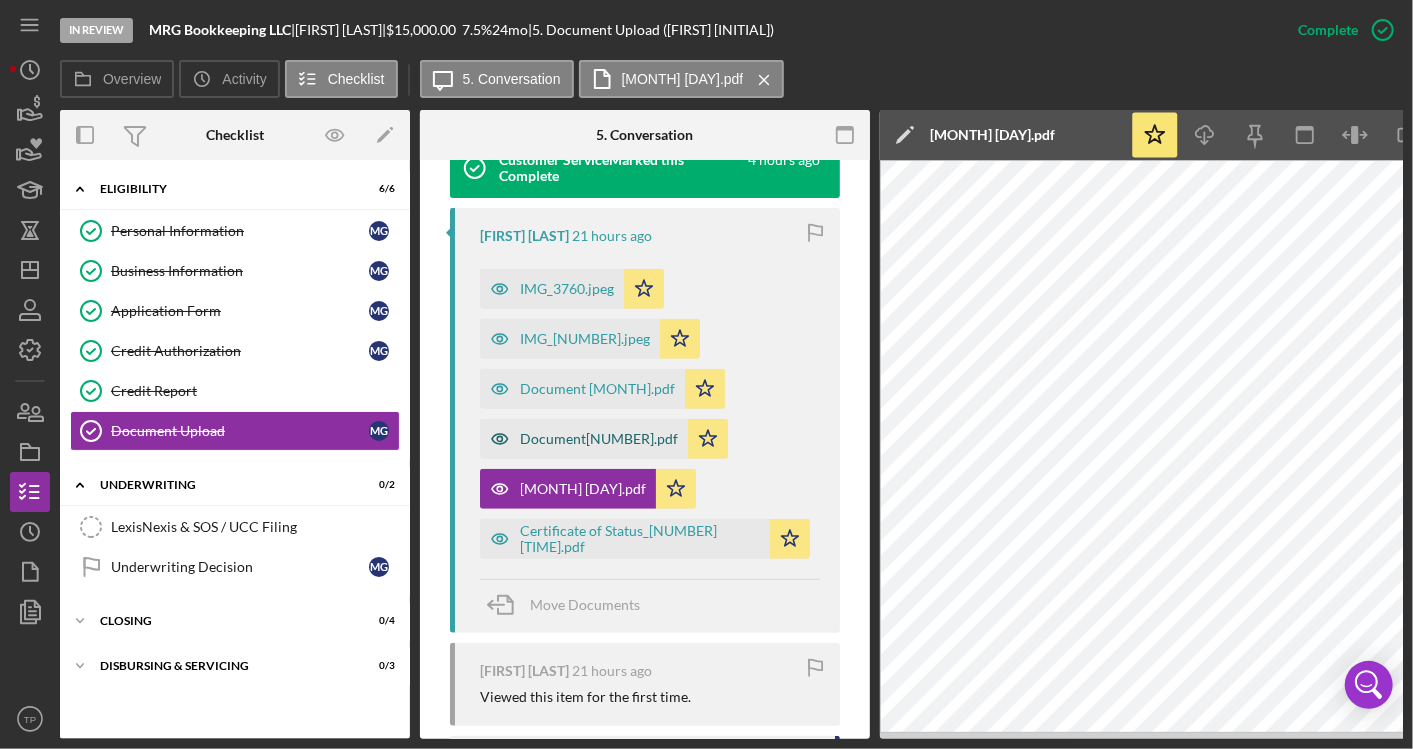 click on "Document[NUMBER].pdf" at bounding box center [599, 439] 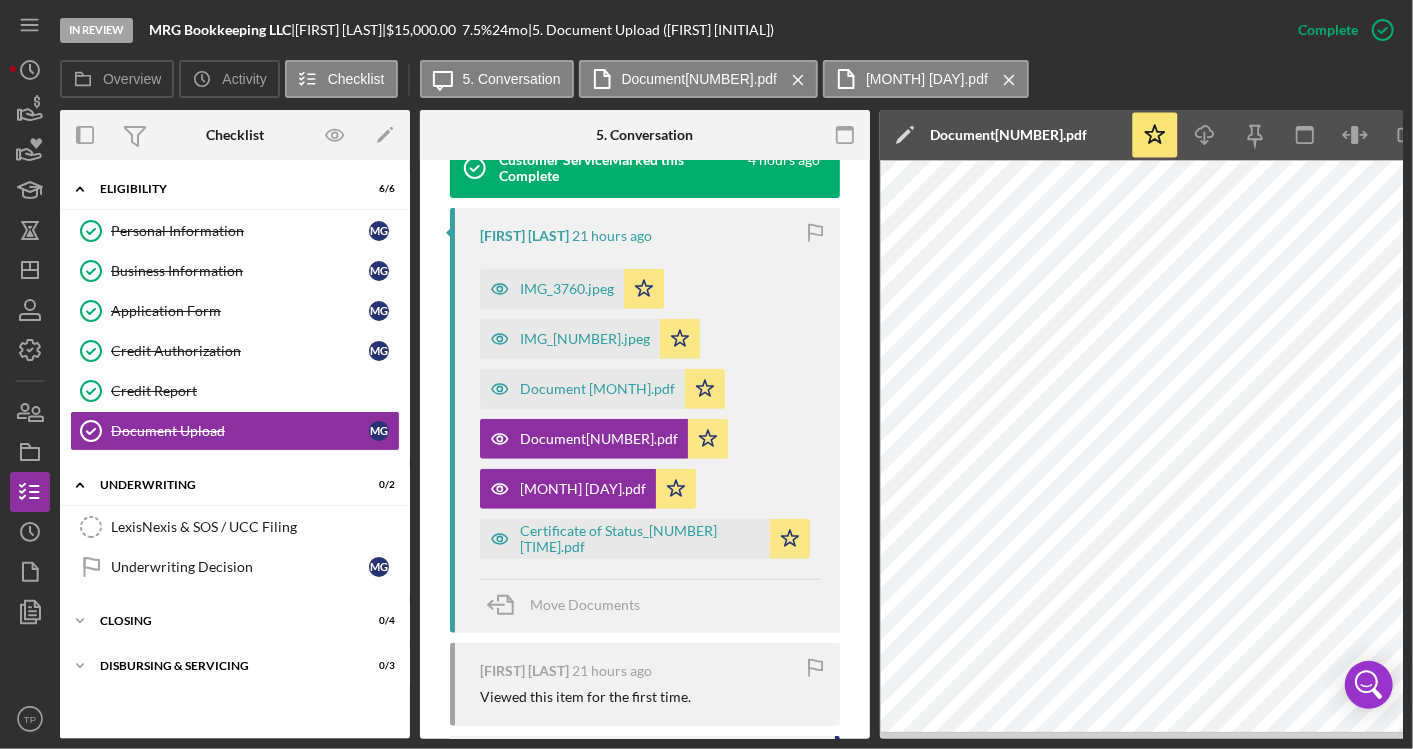 click on "Icon/Edit" 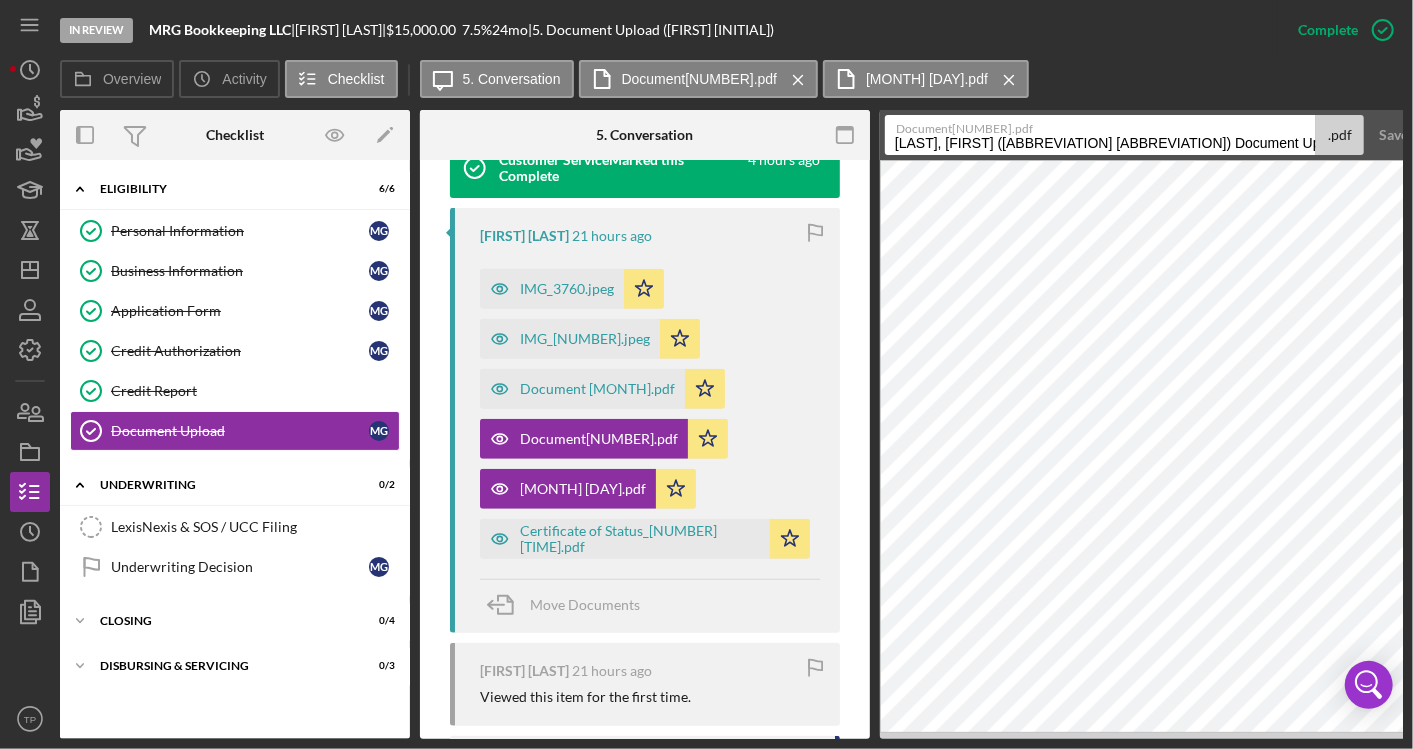click on "[LAST], [FIRST] ([ABBREVIATION] [ABBREVIATION]) Document Upload [YEAR][MONTH][DAY]" at bounding box center (1100, 135) 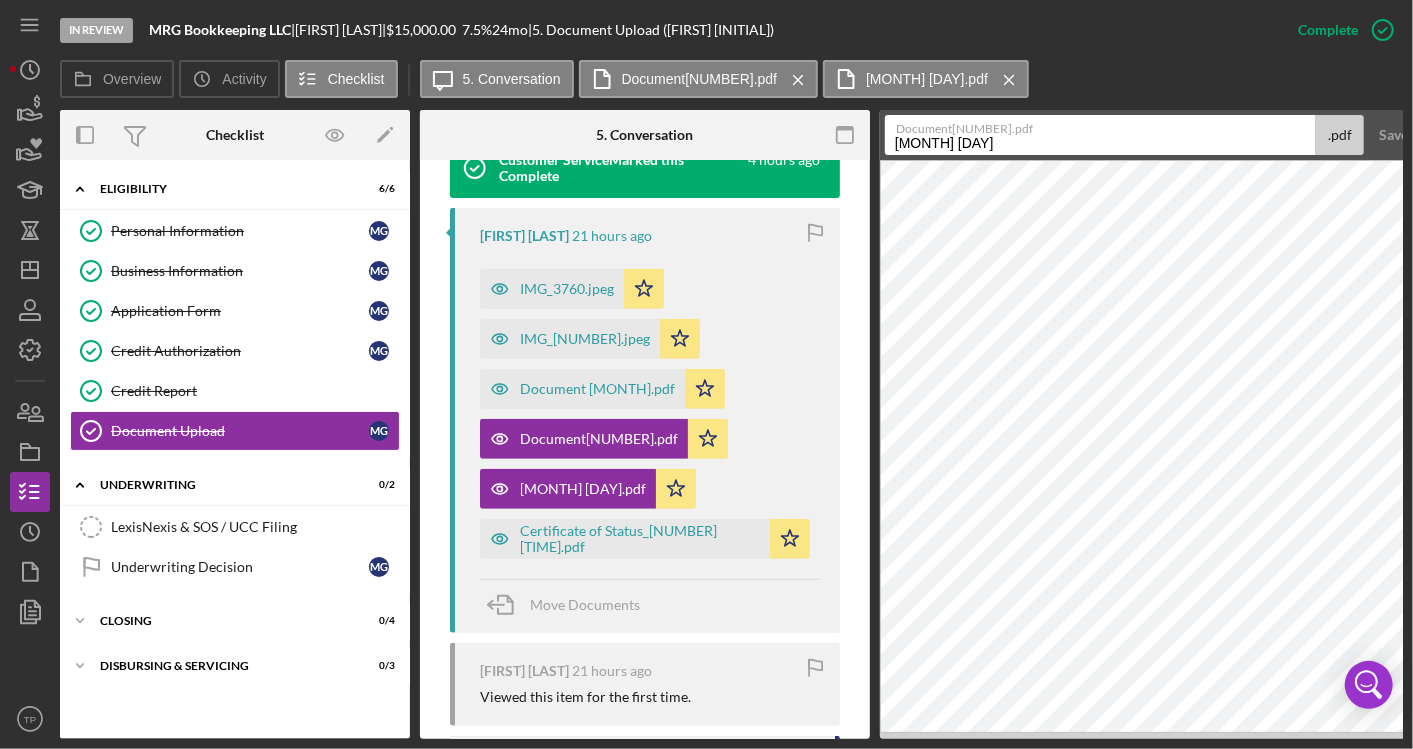type on "[MONTH] [DAY]" 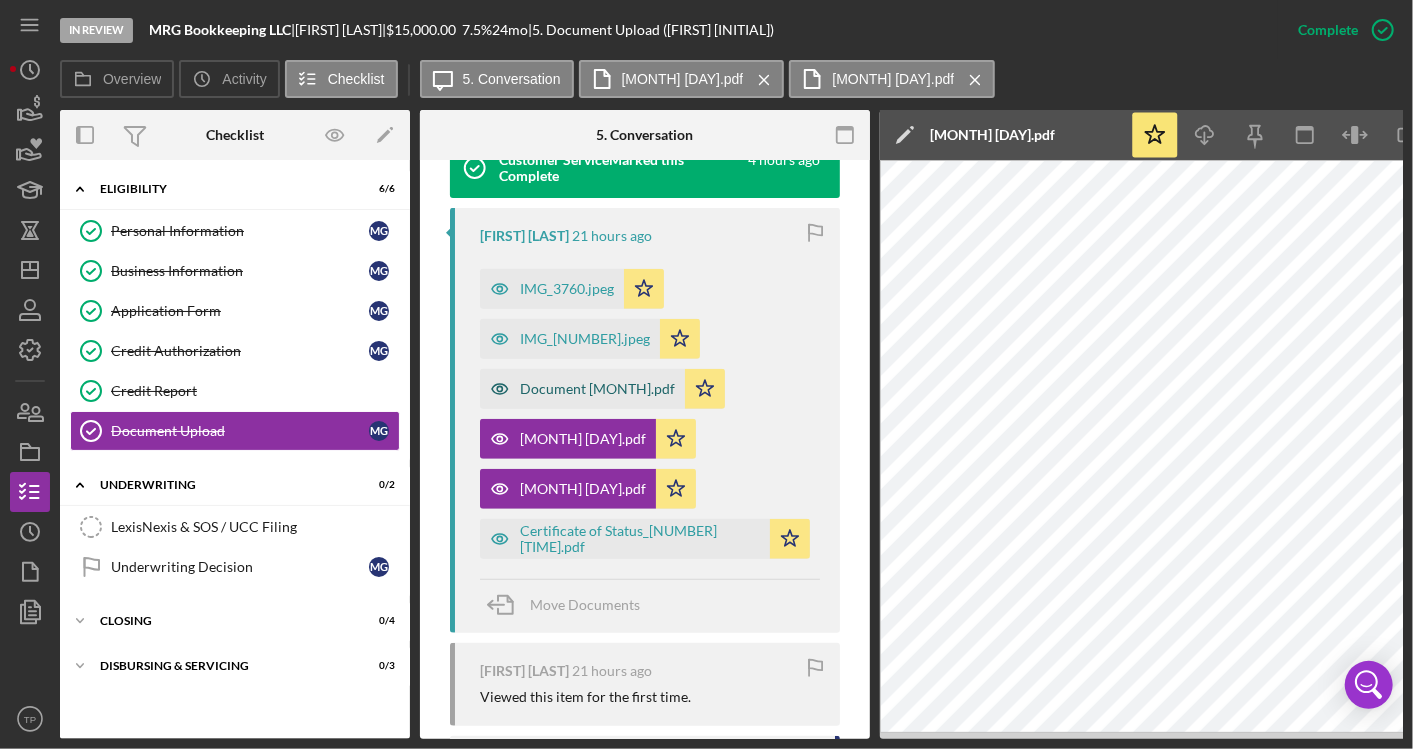 click on "Document [MONTH].pdf" at bounding box center [597, 389] 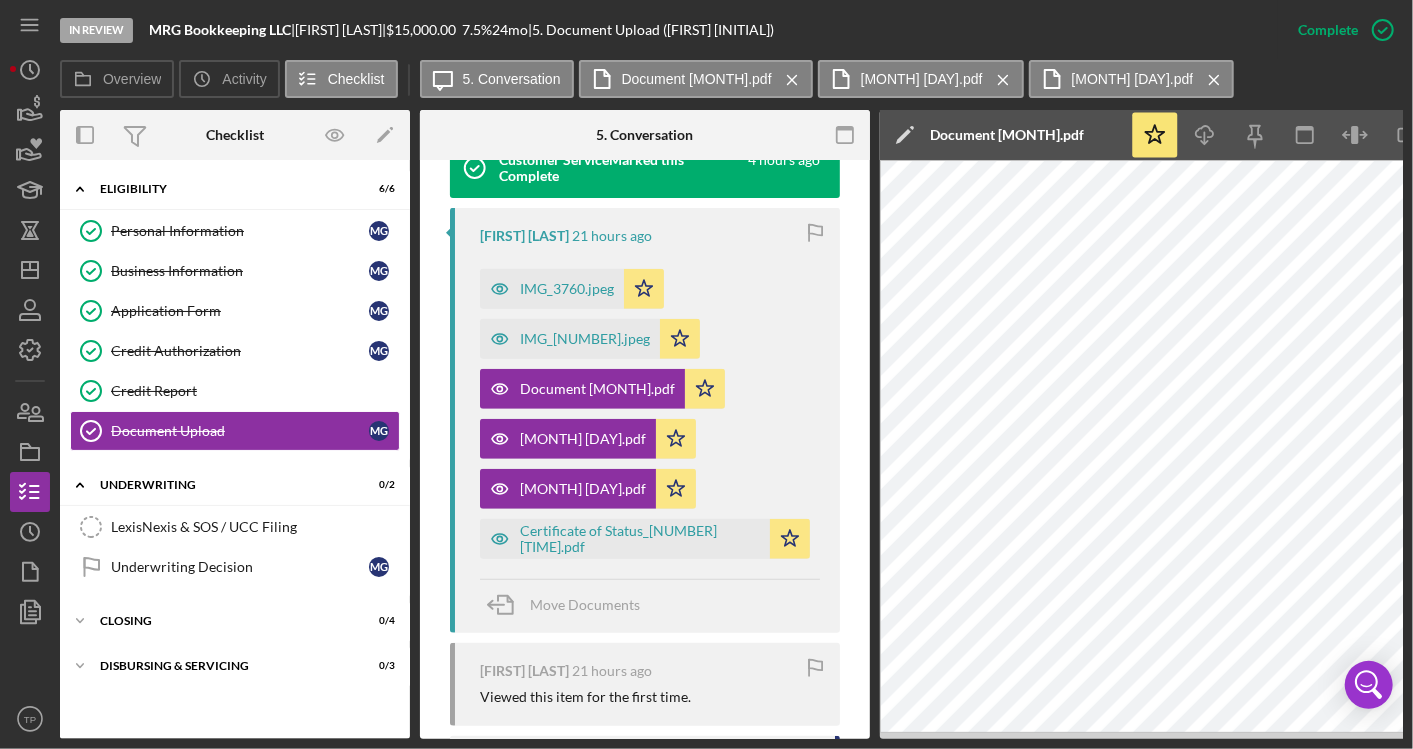 click on "Icon/Edit" 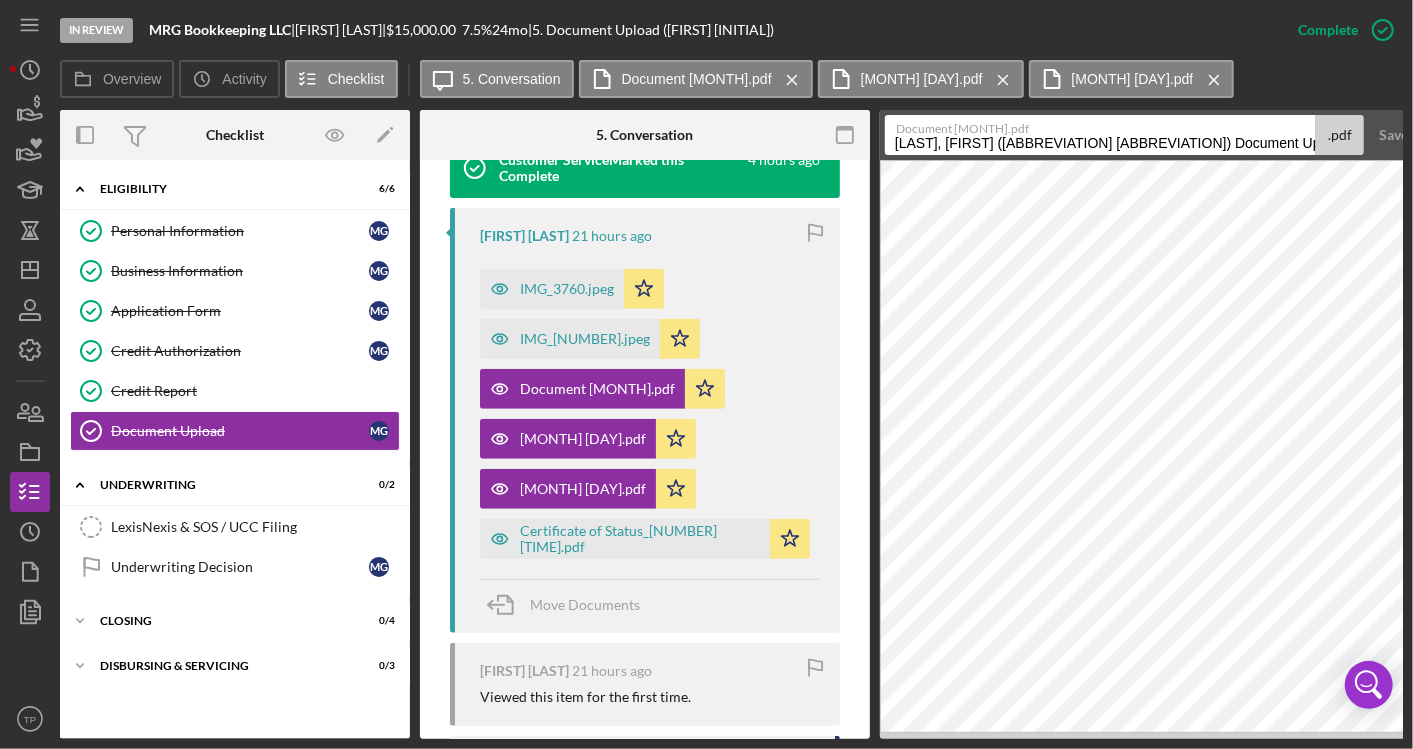 click on "[LAST], [FIRST] ([ABBREVIATION] [ABBREVIATION]) Document Upload [YEAR][MONTH][DAY]" at bounding box center [1100, 135] 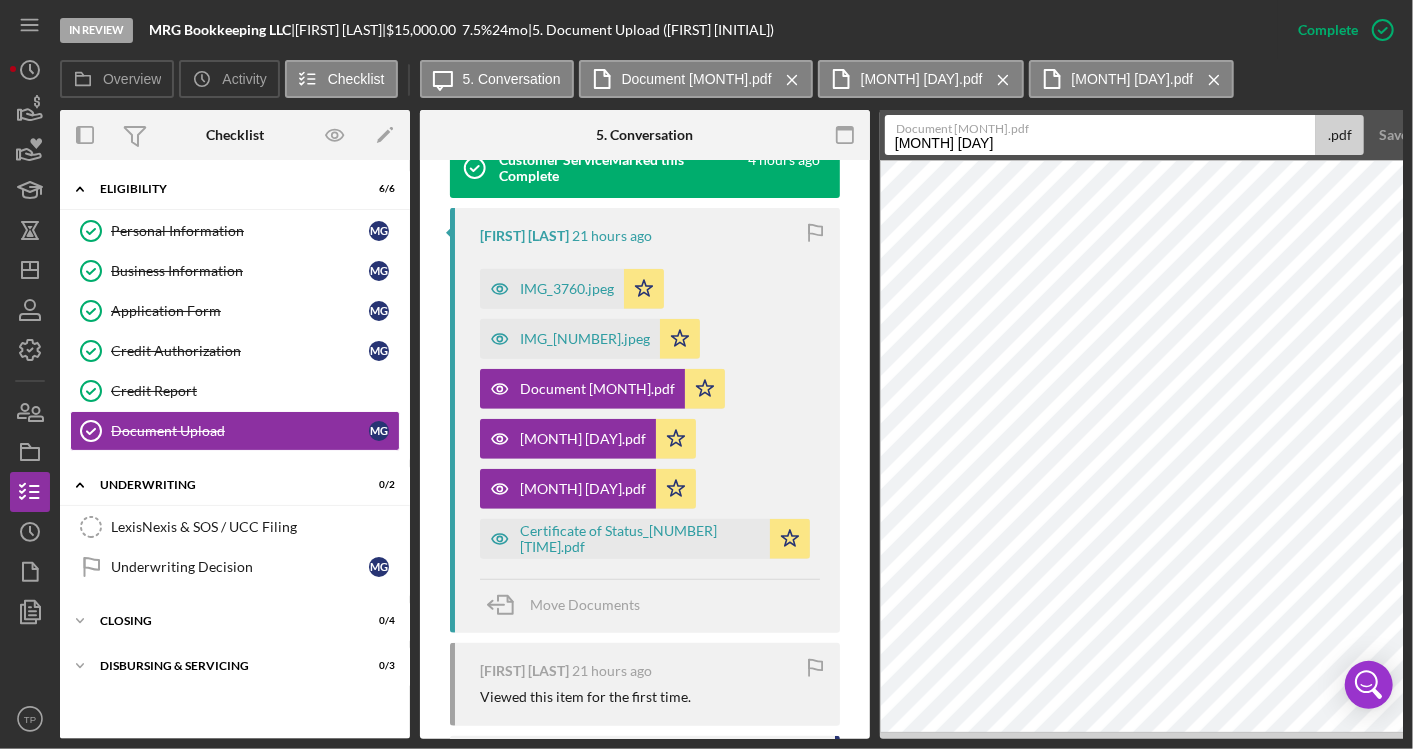 type on "[MONTH] [DAY]" 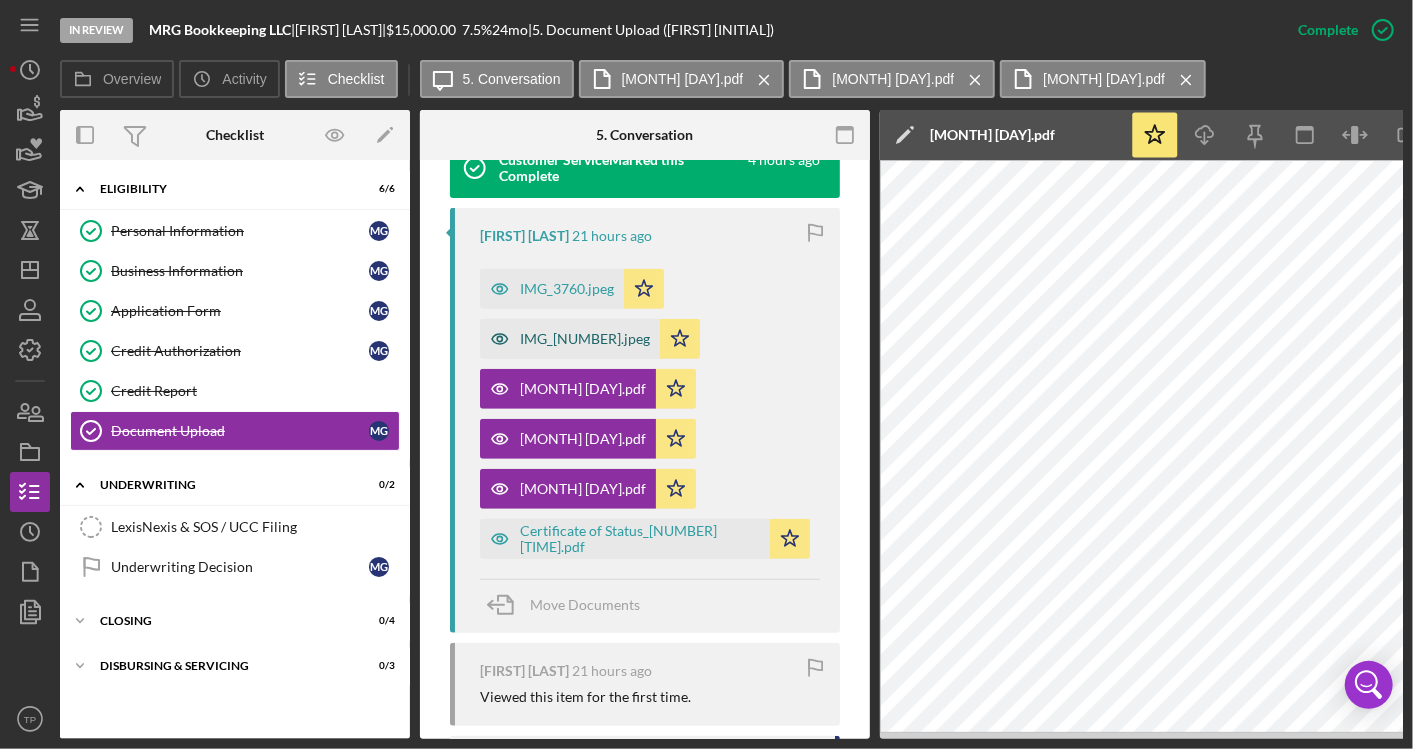click on "IMG_[NUMBER].jpeg" at bounding box center (585, 339) 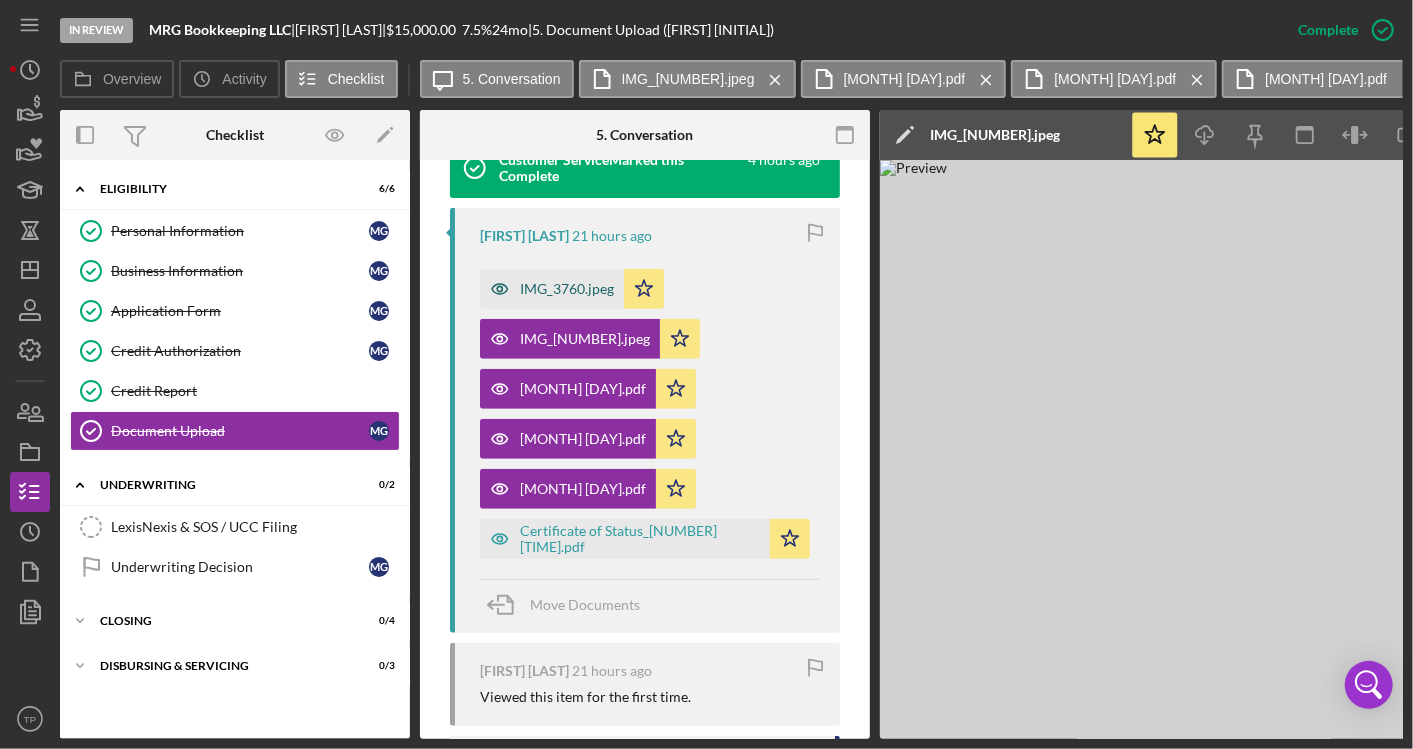 click on "IMG_3760.jpeg" at bounding box center (567, 289) 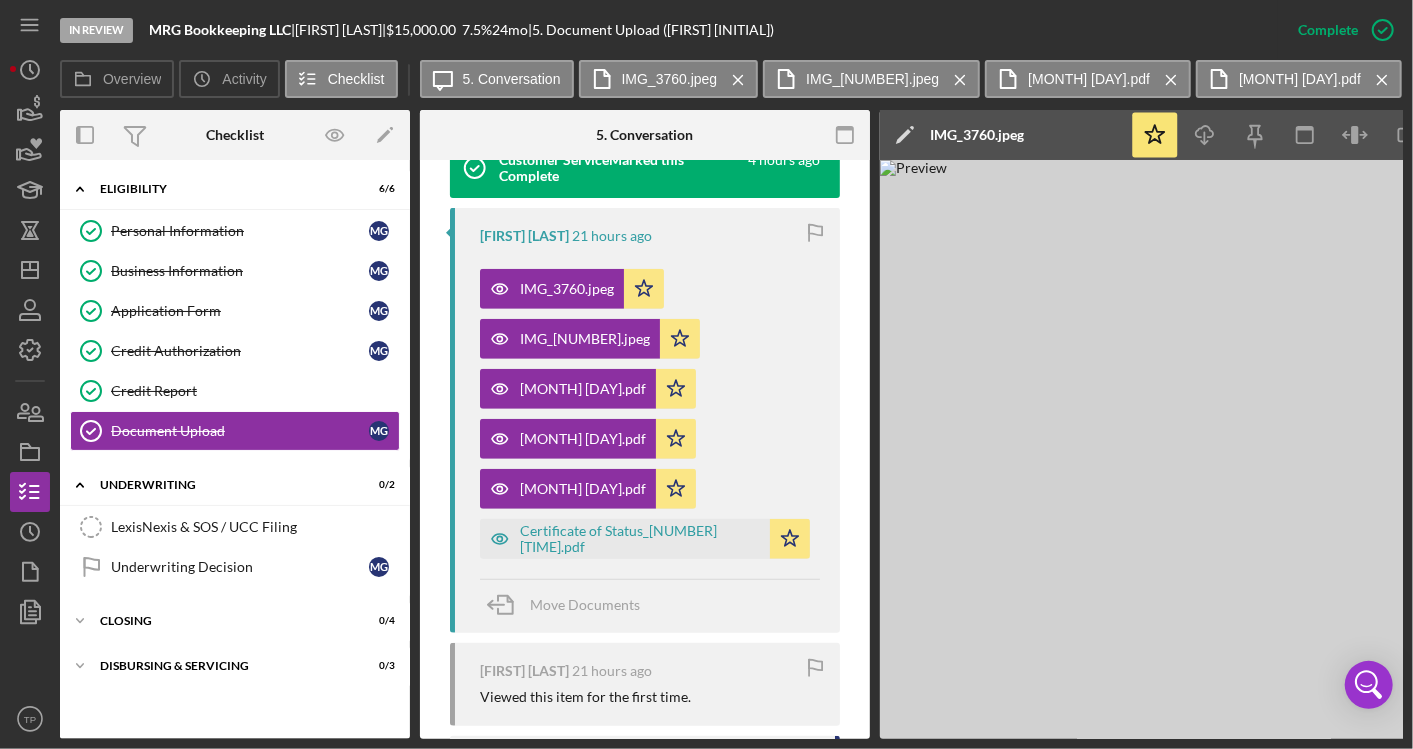 click on "Certificate of Status_[NUMBER] [TIME].pdf" at bounding box center [650, 534] 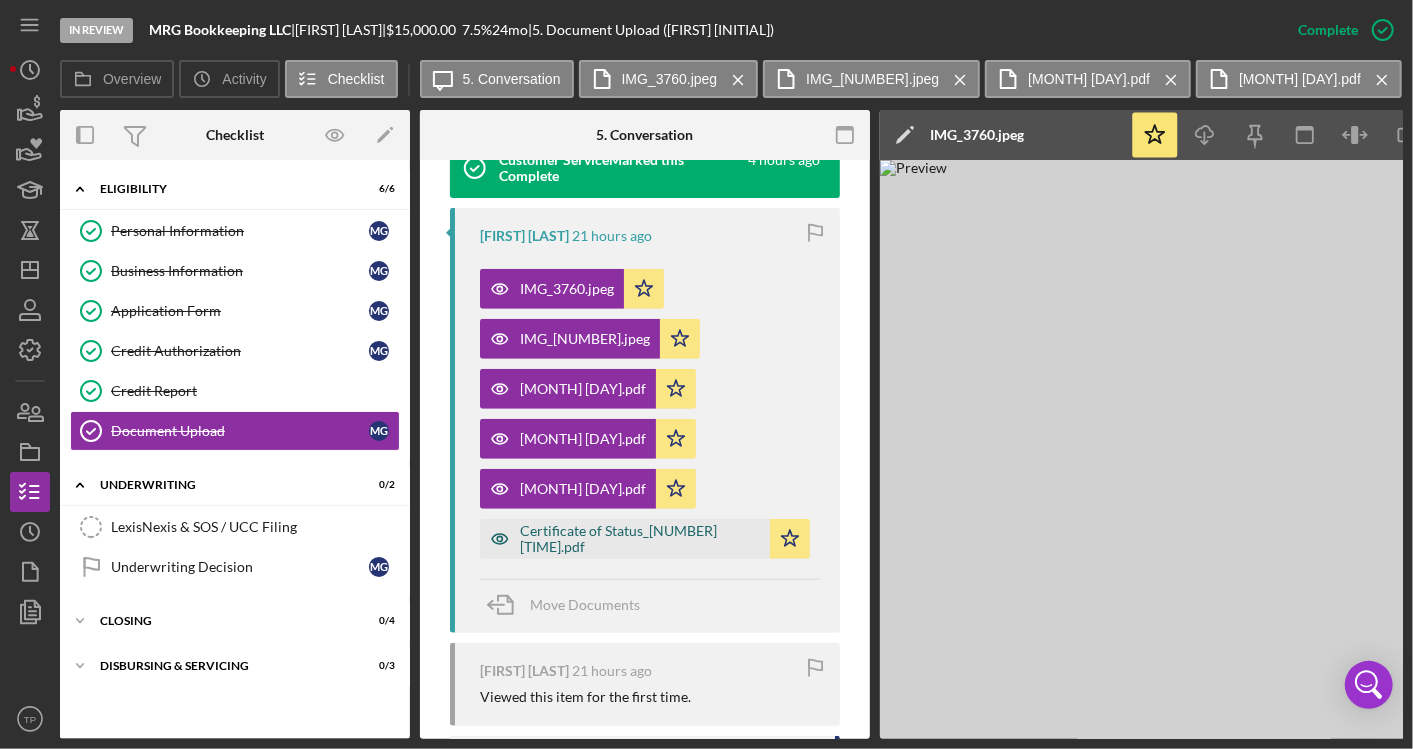 click on "Certificate of Status_[NUMBER] [TIME].pdf" at bounding box center (640, 539) 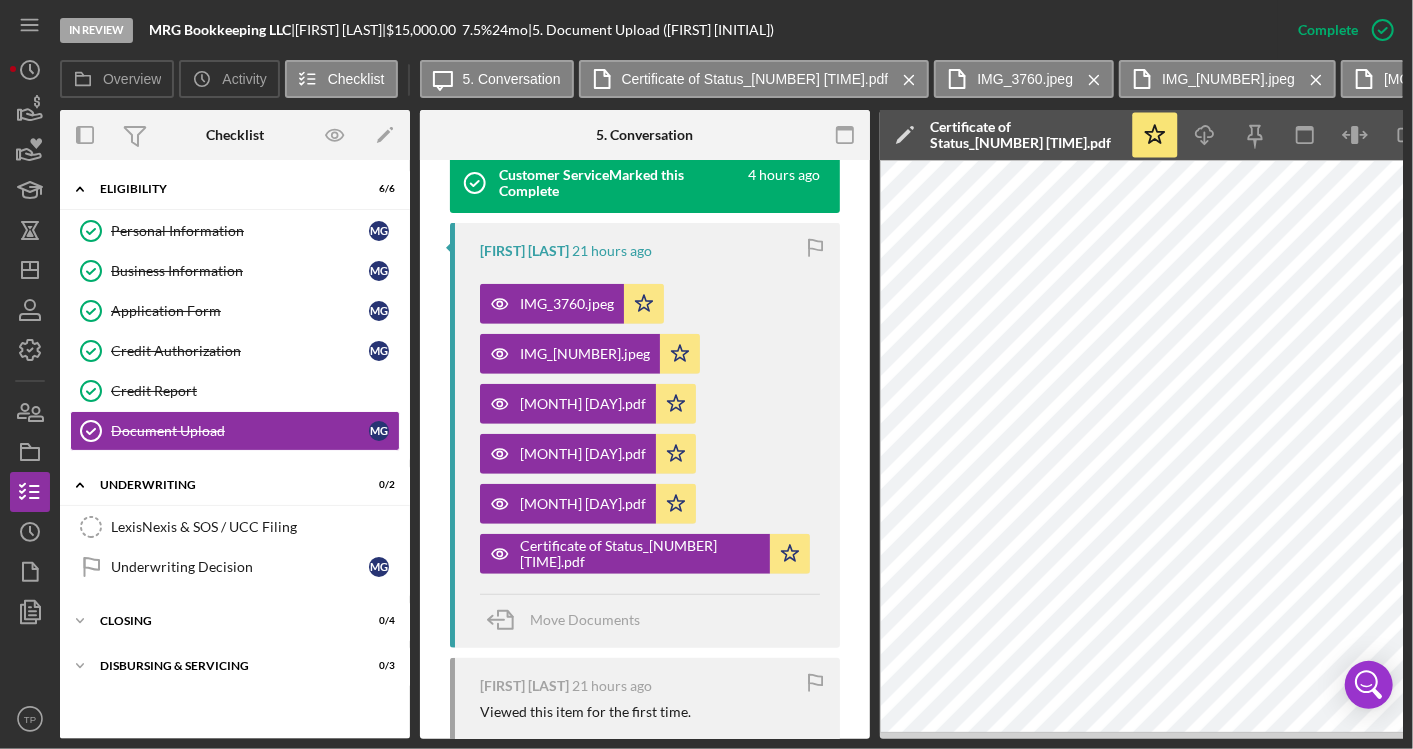 scroll, scrollTop: 777, scrollLeft: 0, axis: vertical 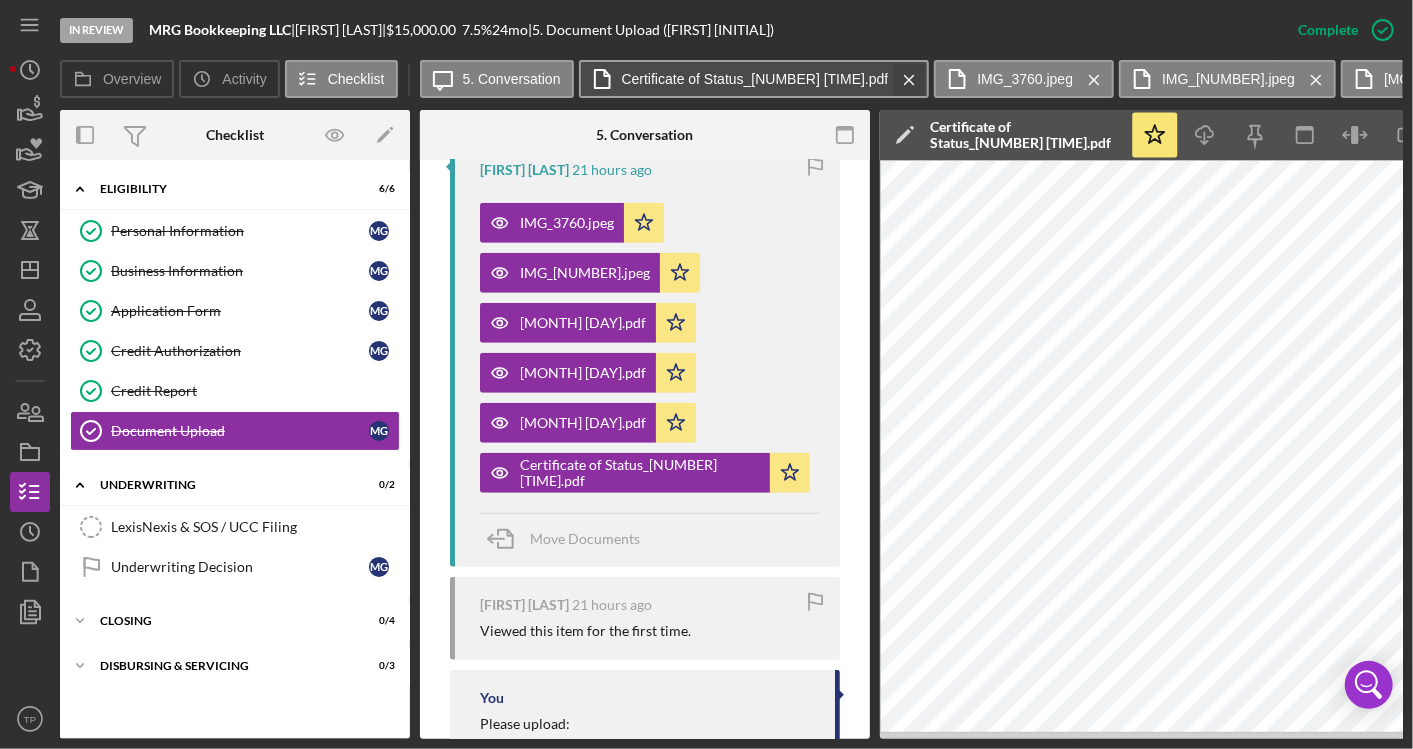 click on "Icon/Menu Close" 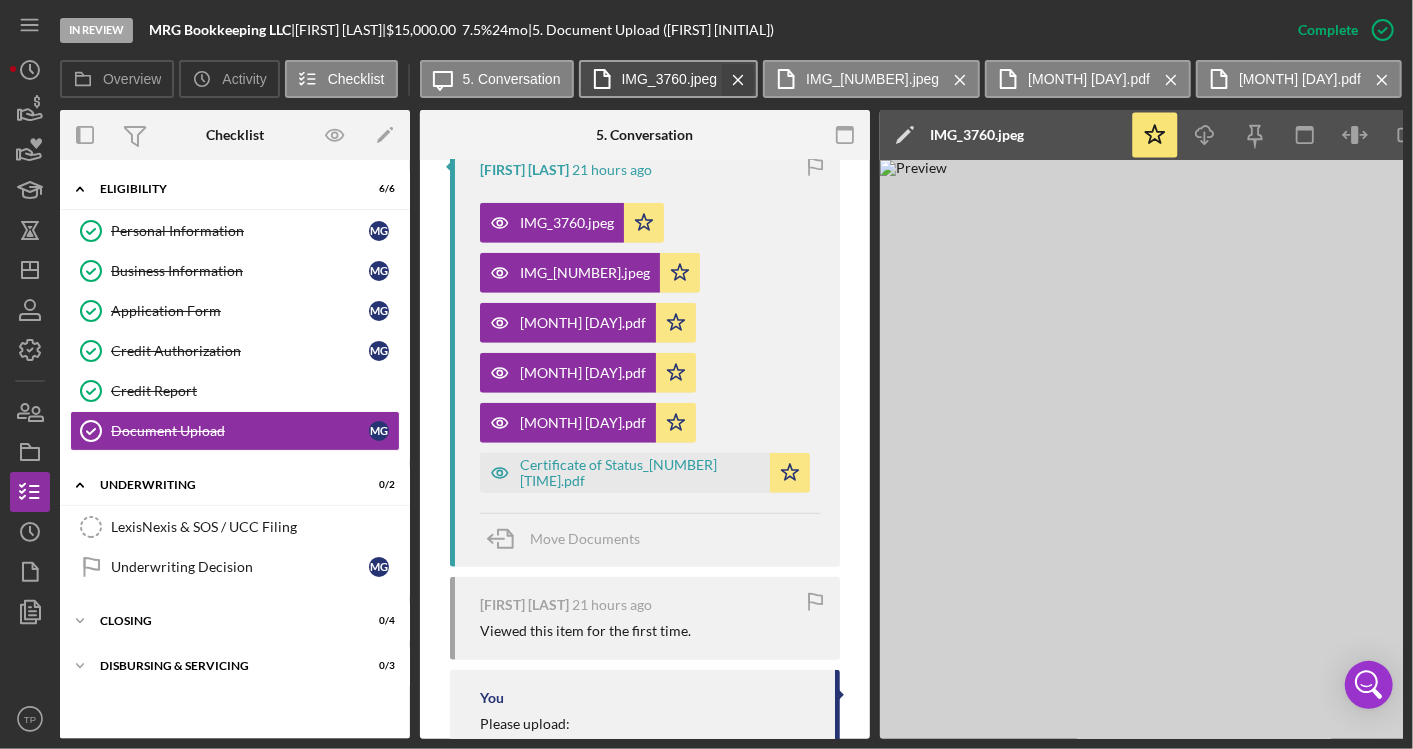 click on "Icon/Menu Close" 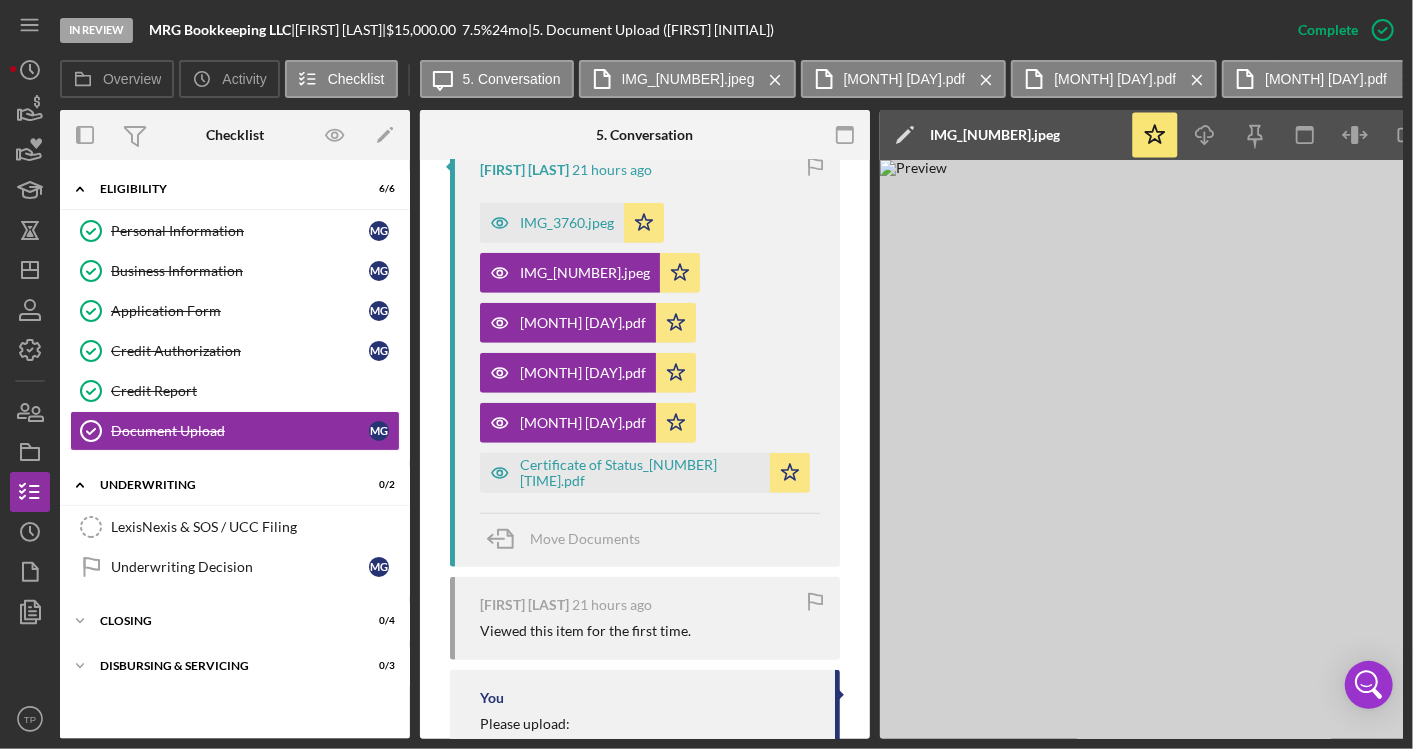 click on "Icon/Menu Close" 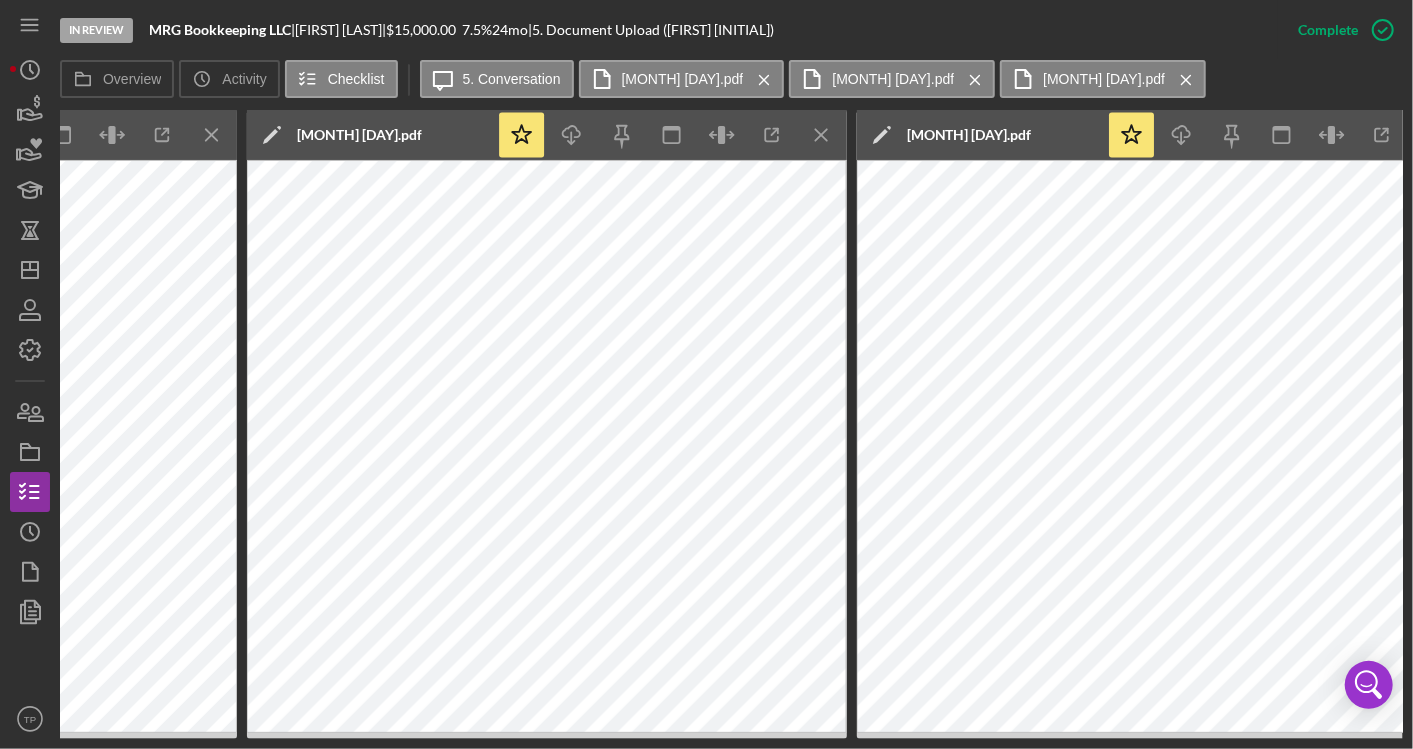 scroll, scrollTop: 0, scrollLeft: 1296, axis: horizontal 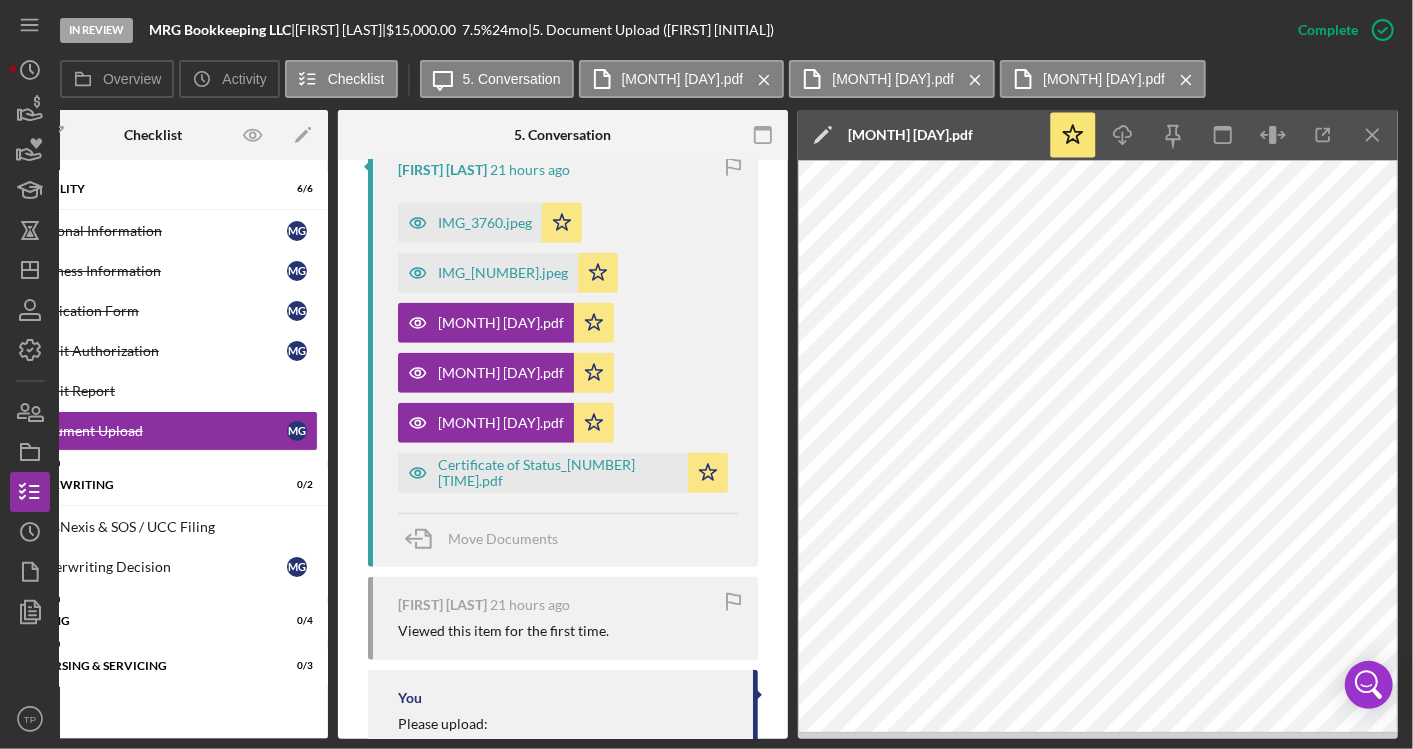 drag, startPoint x: 525, startPoint y: 732, endPoint x: 324, endPoint y: 712, distance: 201.99257 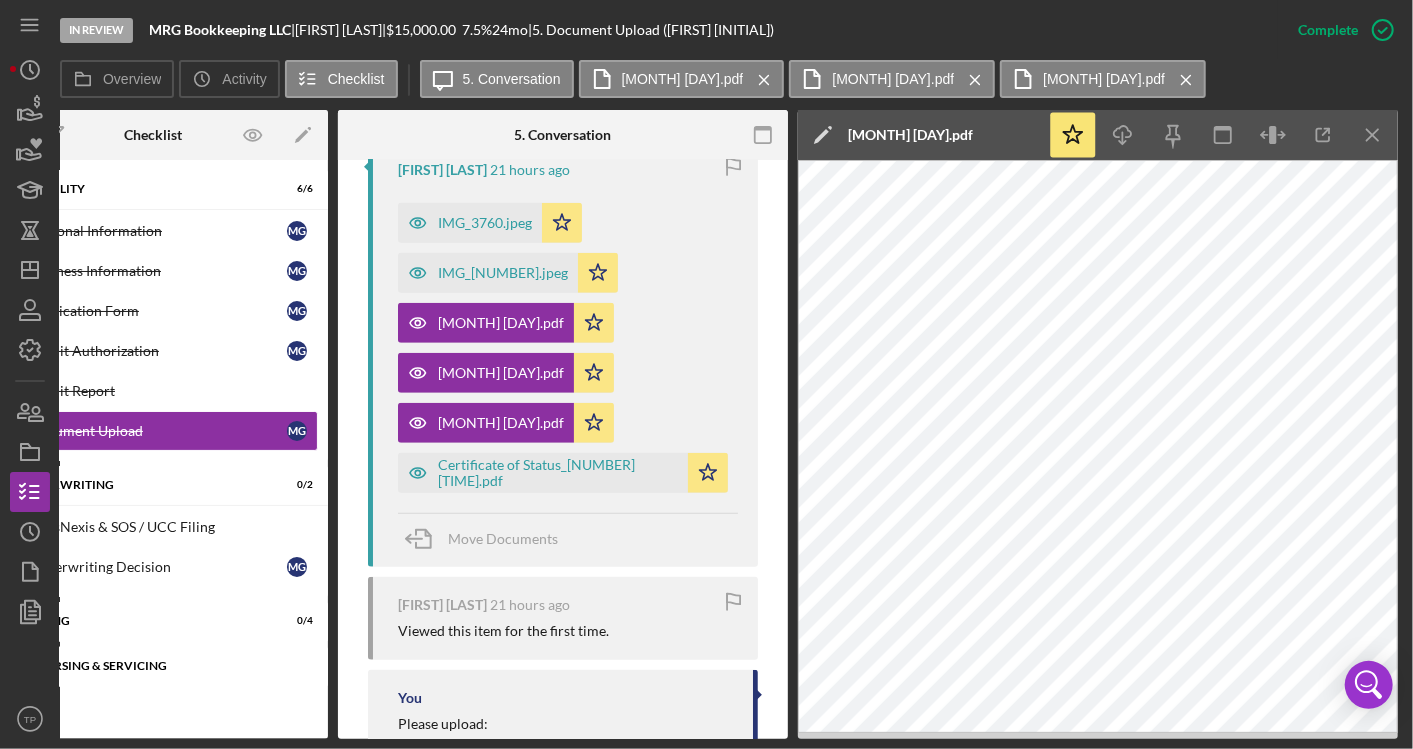 drag, startPoint x: 324, startPoint y: 712, endPoint x: 102, endPoint y: 655, distance: 229.20079 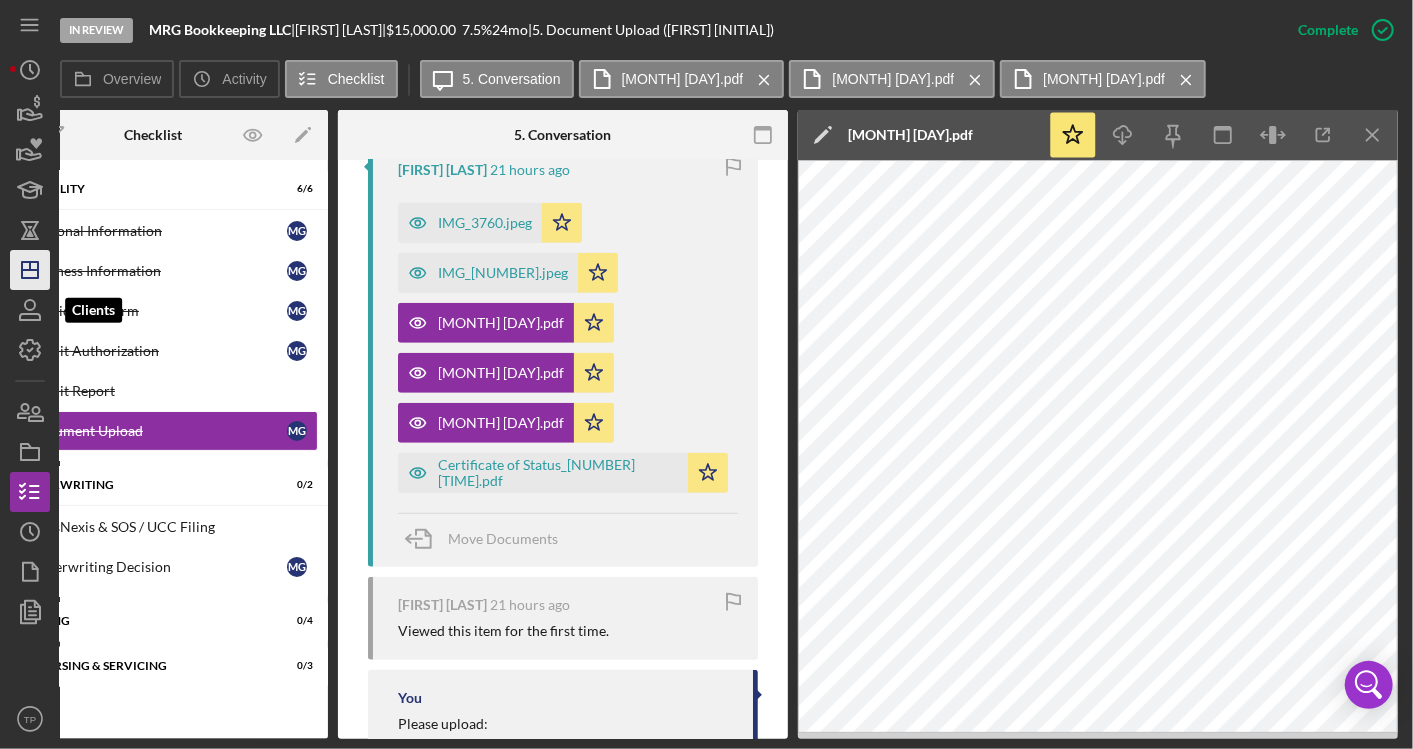click 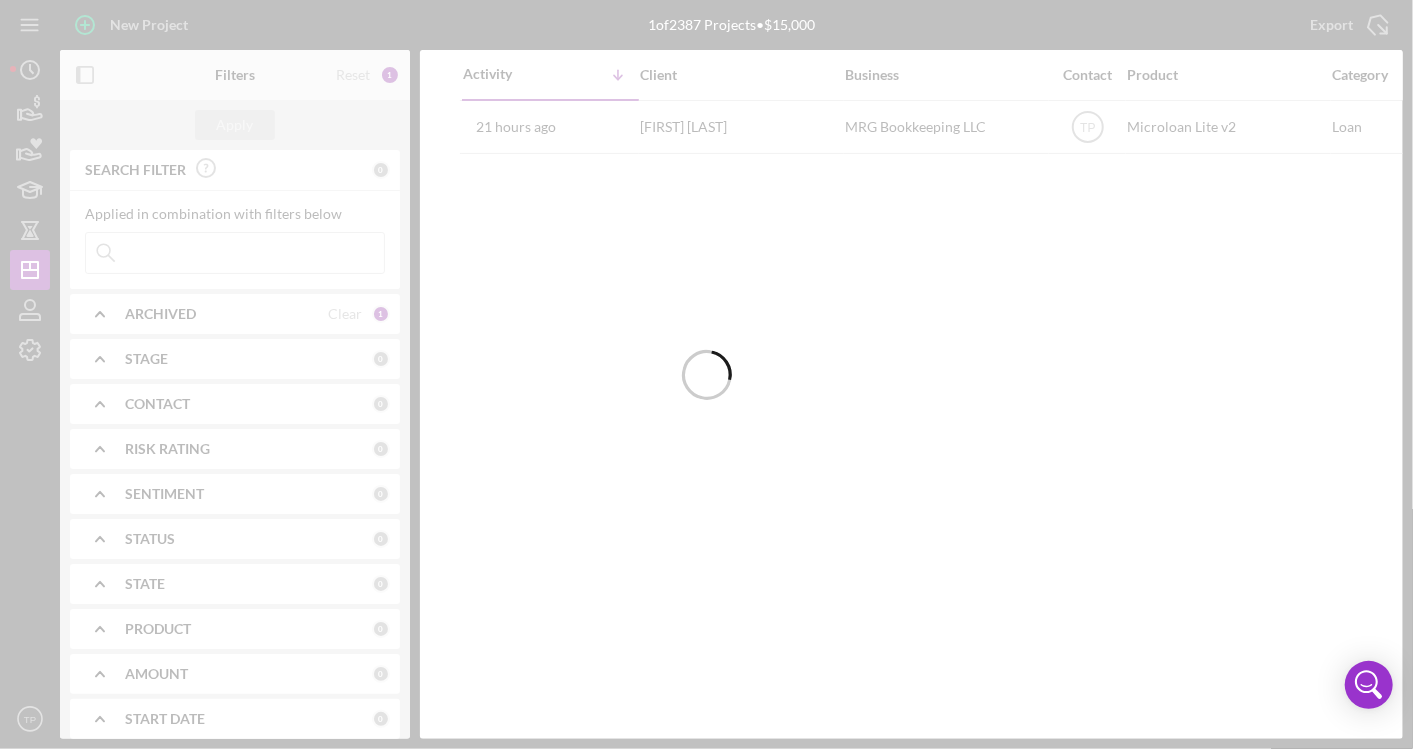 click at bounding box center [706, 374] 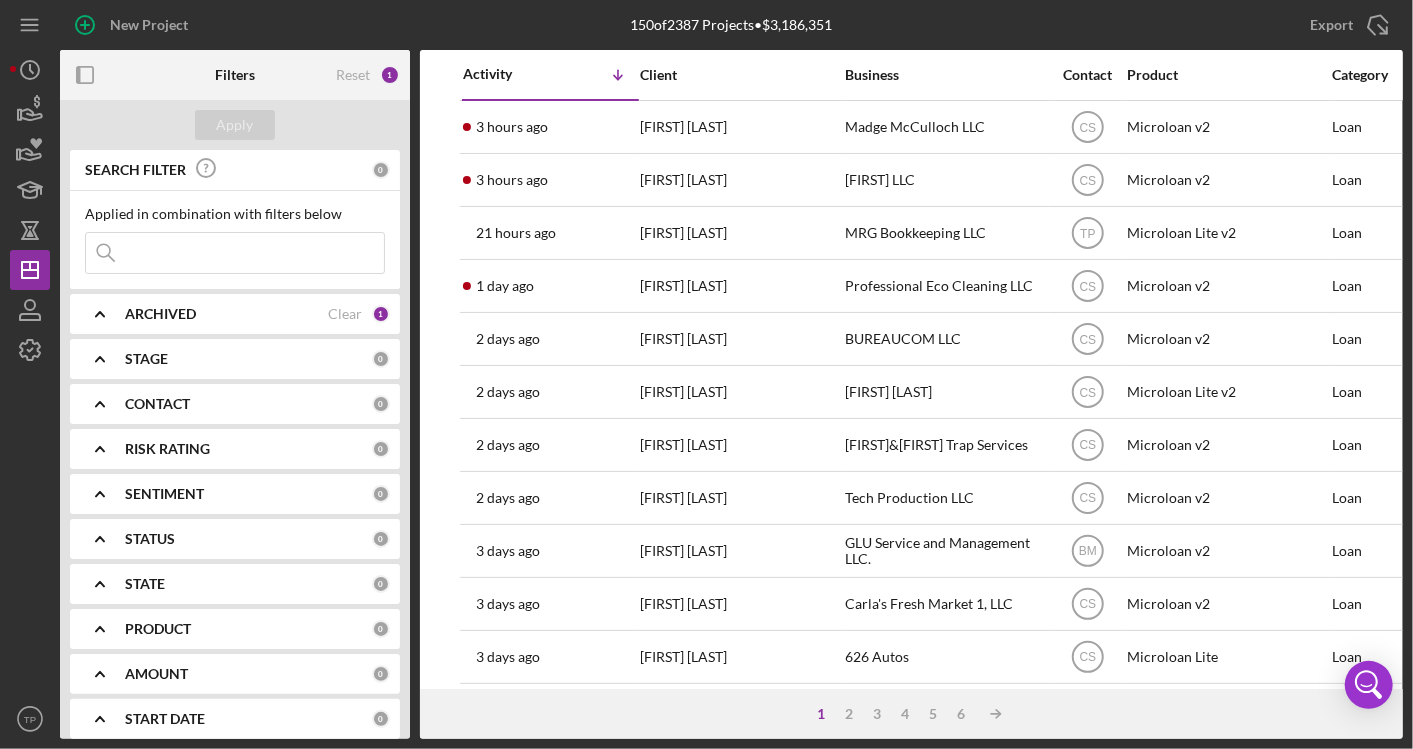 click at bounding box center (235, 253) 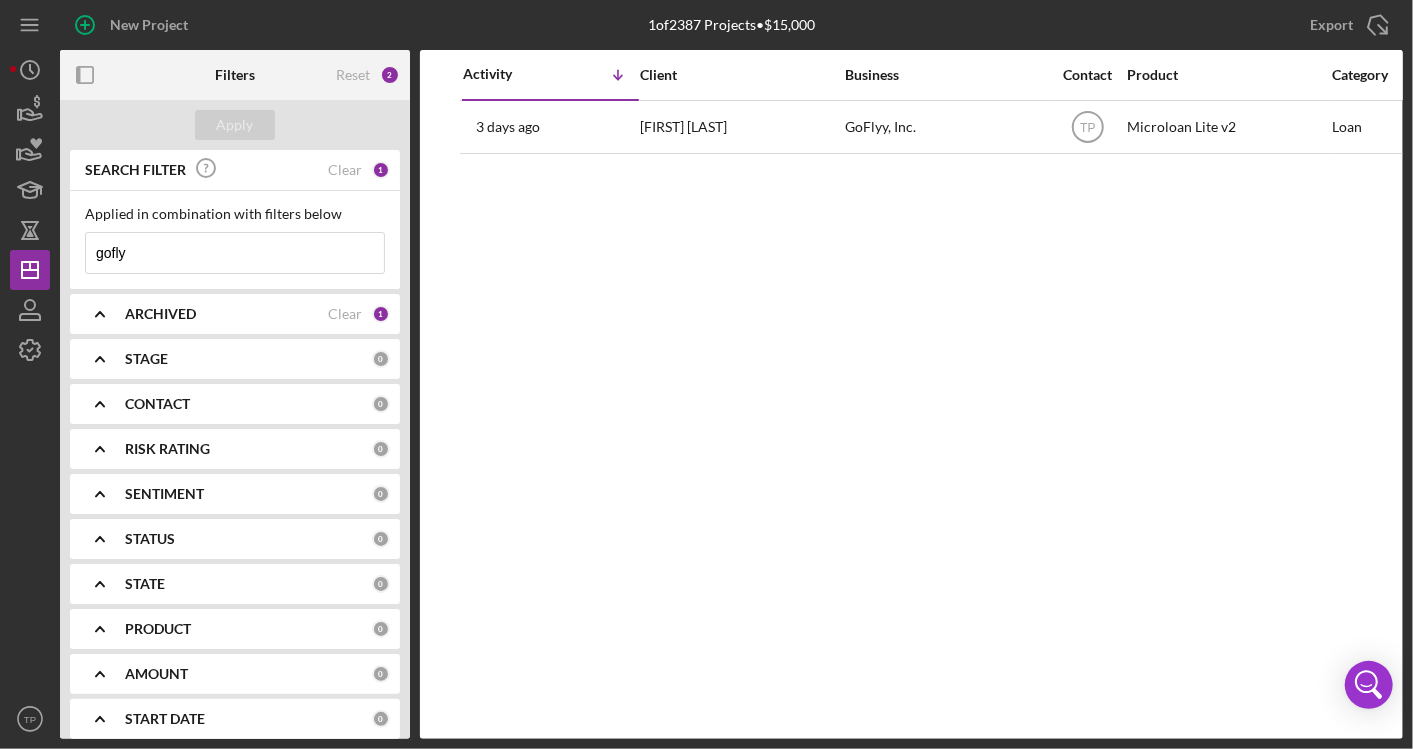 type on "gofly" 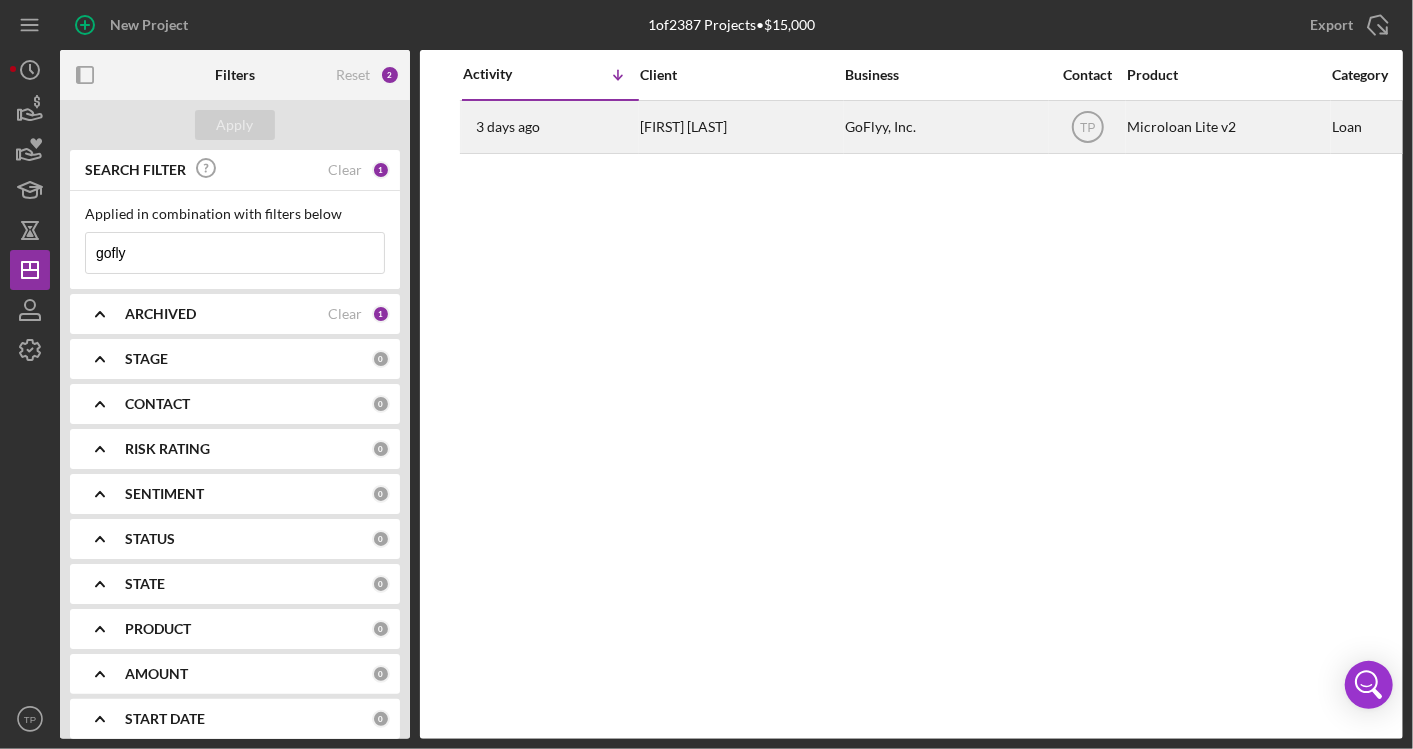 click on "[FIRST] [LAST]" at bounding box center [740, 127] 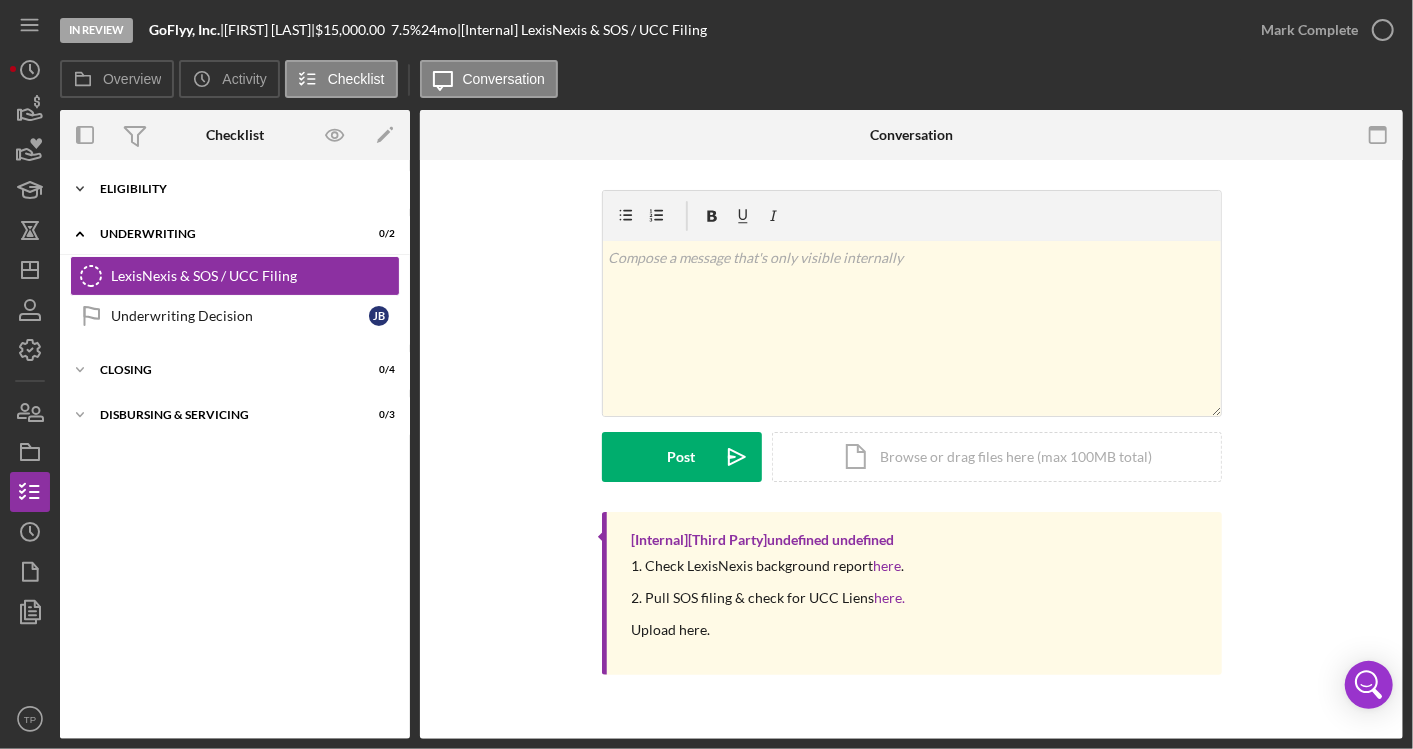 click on "Icon/Expander Eligibility 6 / 6" at bounding box center (235, 189) 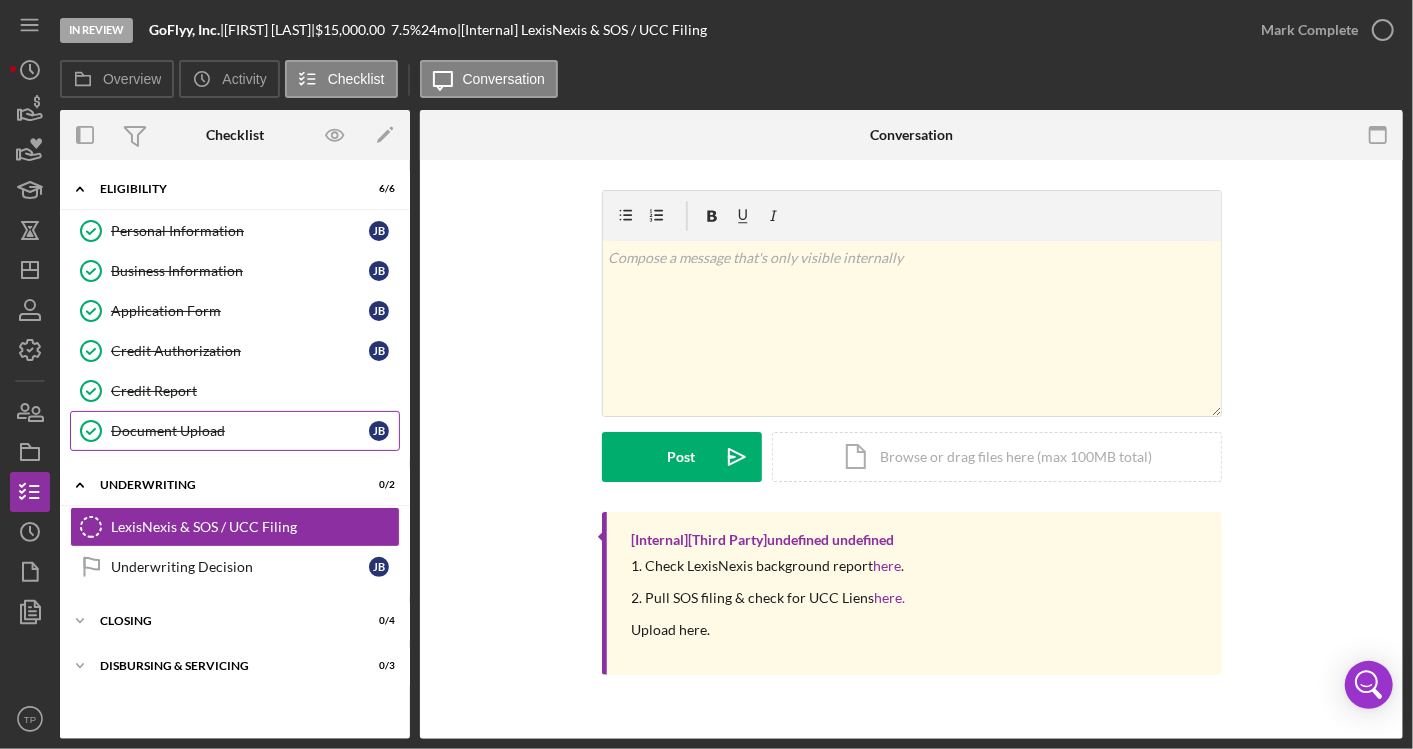 click on "Document Upload" at bounding box center [240, 431] 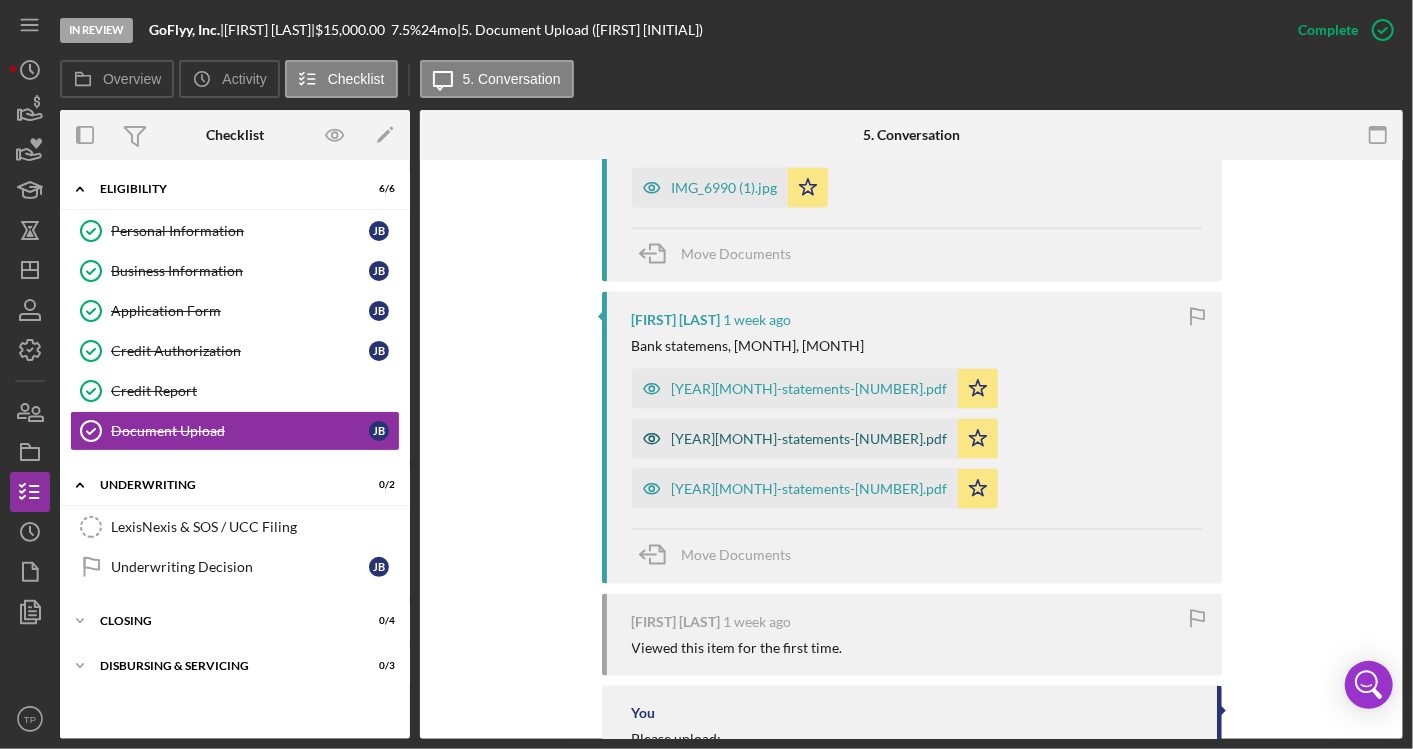 scroll, scrollTop: 1407, scrollLeft: 0, axis: vertical 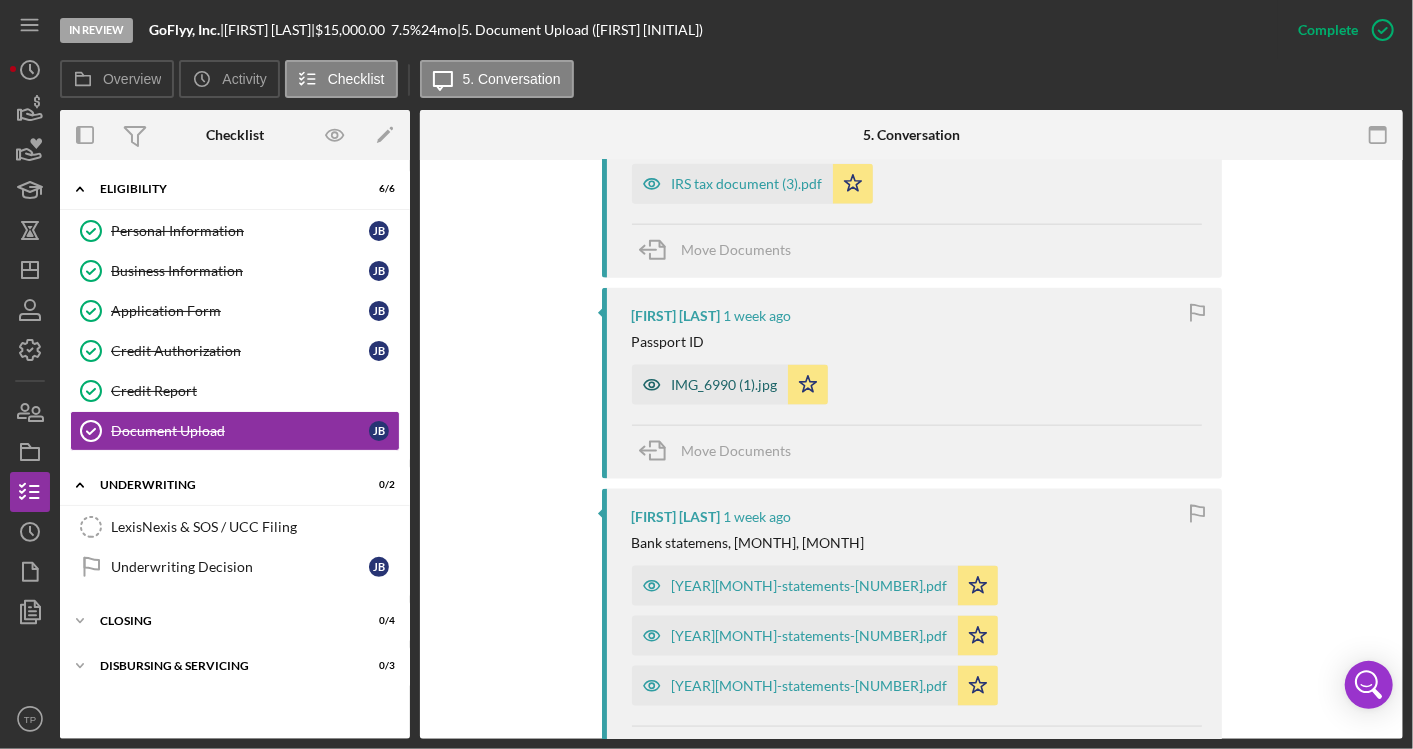 click on "IMG_6990 (1).jpg" at bounding box center (725, 385) 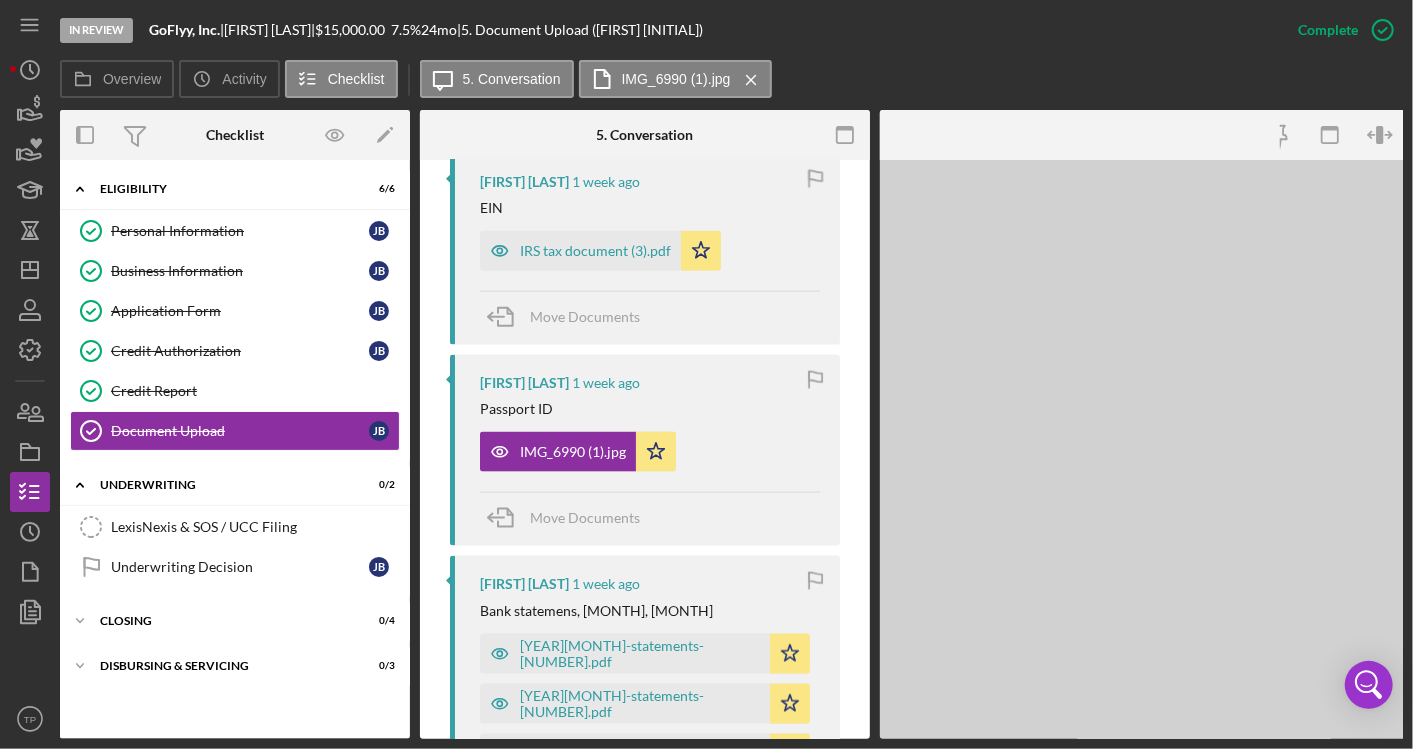 scroll, scrollTop: 1497, scrollLeft: 0, axis: vertical 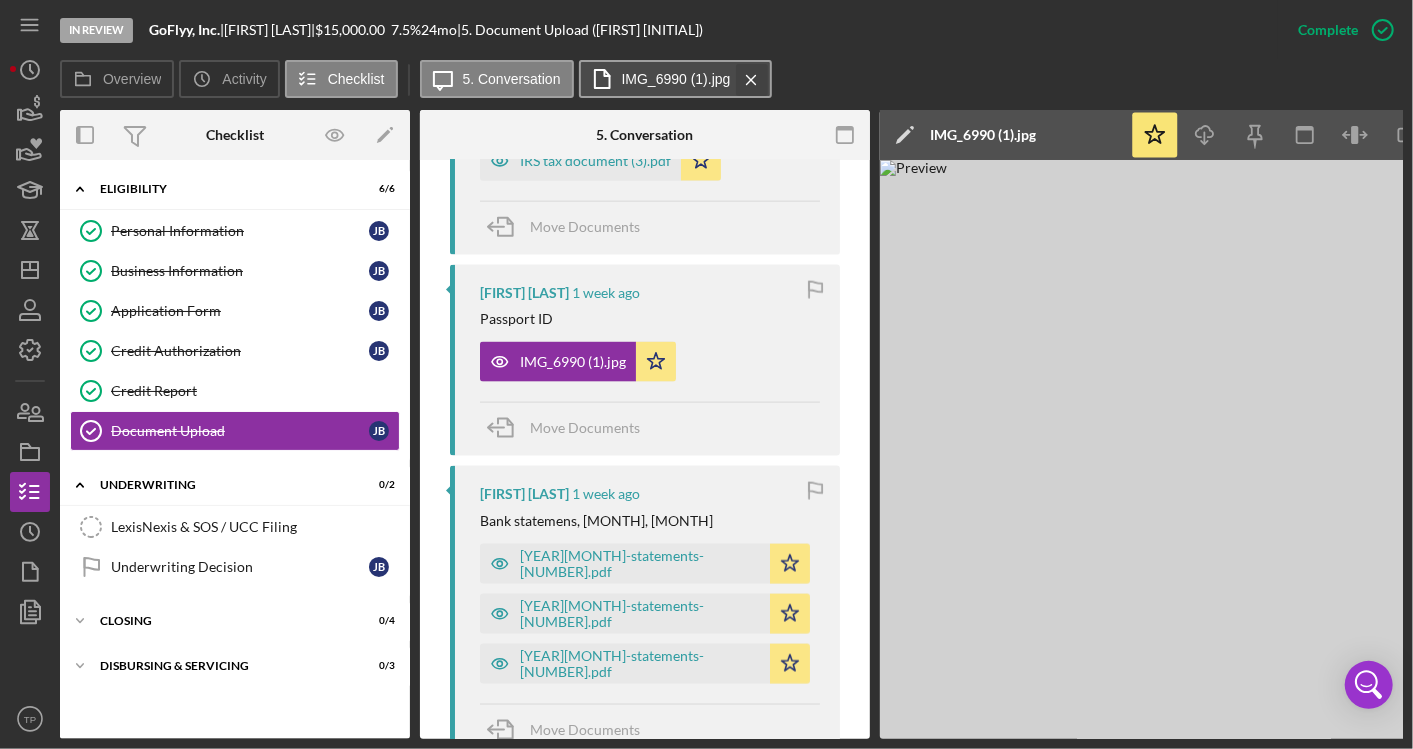 click on "Icon/Menu Close" 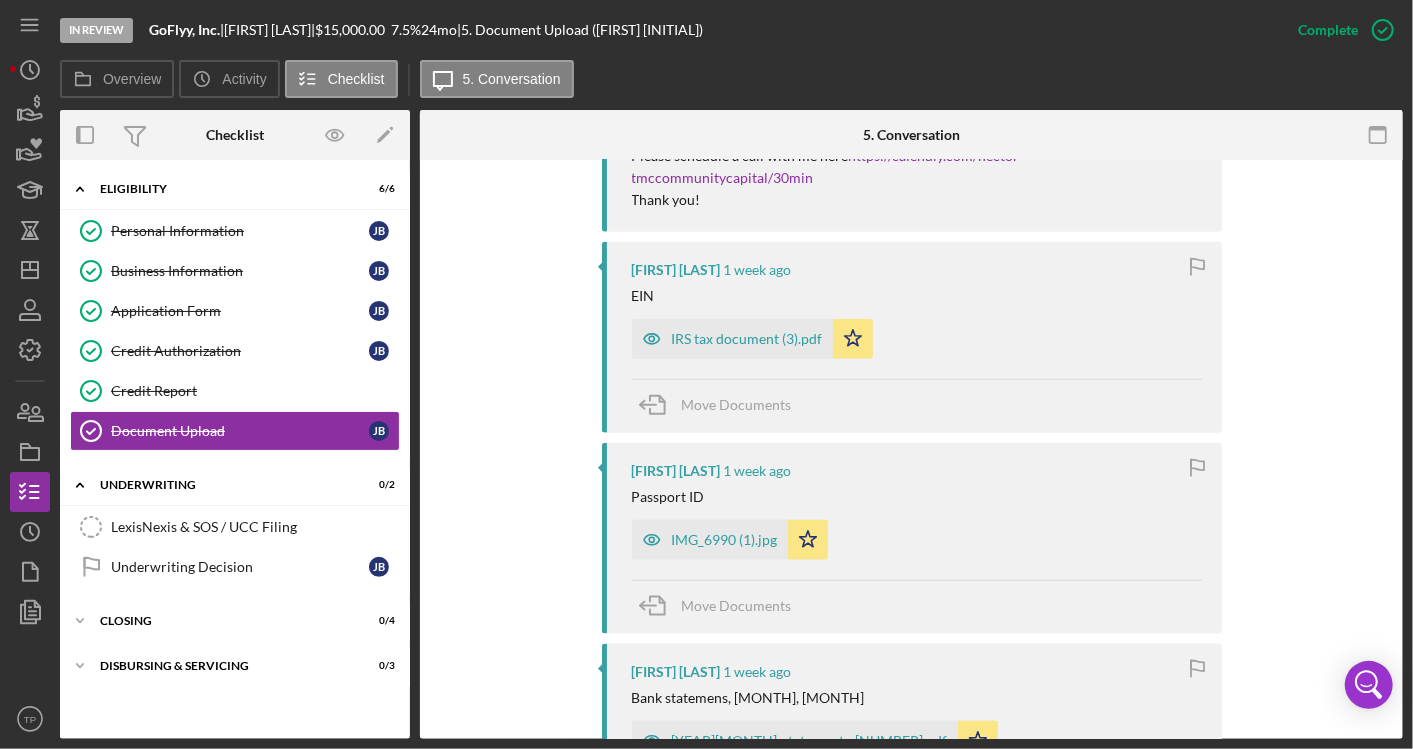 scroll, scrollTop: 1407, scrollLeft: 0, axis: vertical 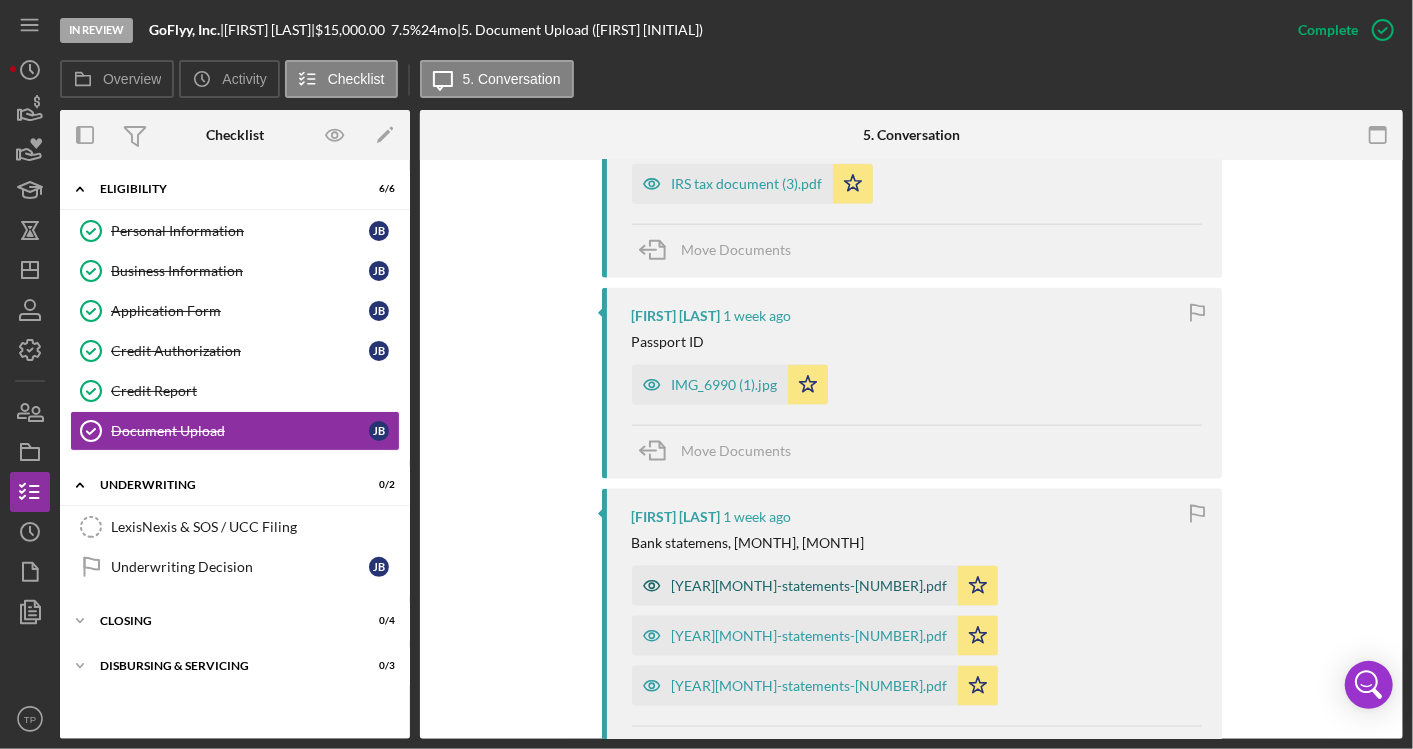 click on "[YEAR][MONTH]-statements-[NUMBER].pdf" at bounding box center (810, 586) 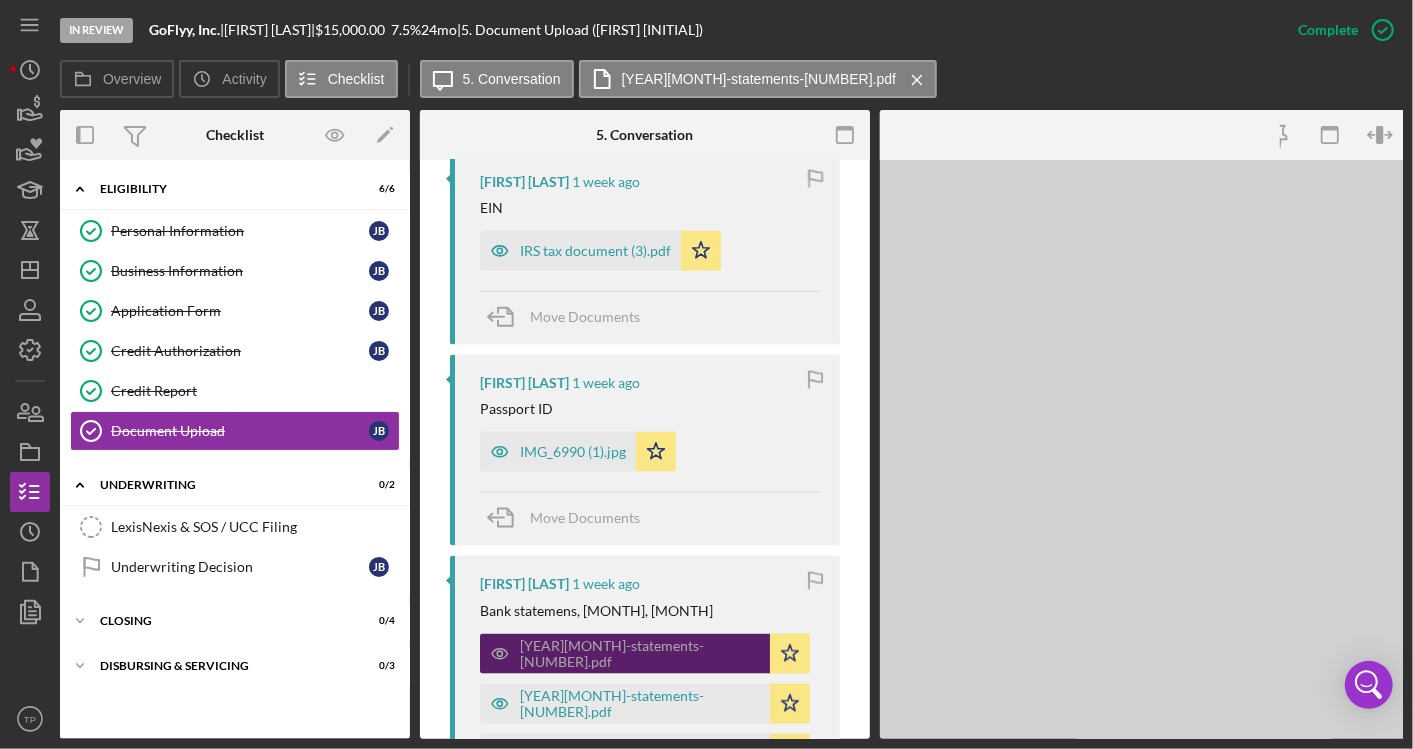 scroll, scrollTop: 1497, scrollLeft: 0, axis: vertical 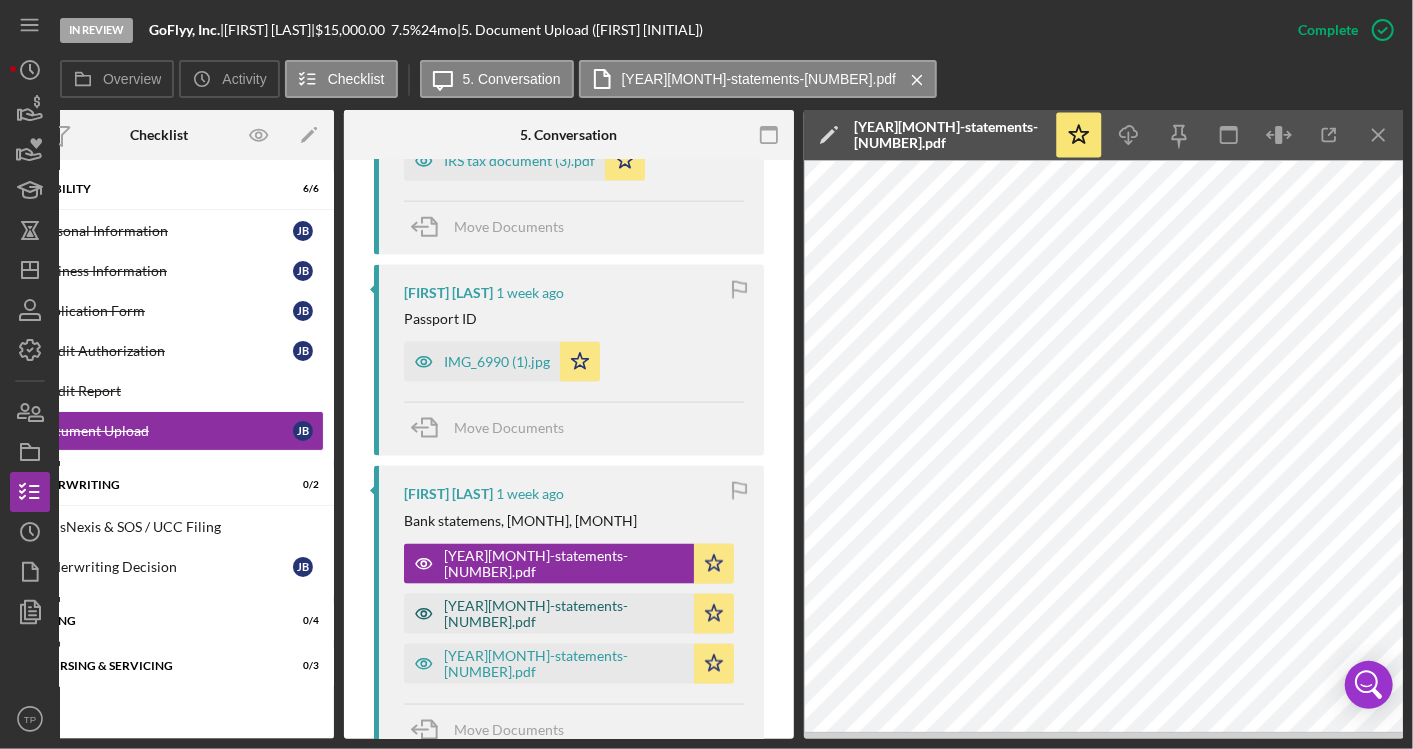 click on "[YEAR][MONTH]-statements-[NUMBER].pdf" at bounding box center (564, 614) 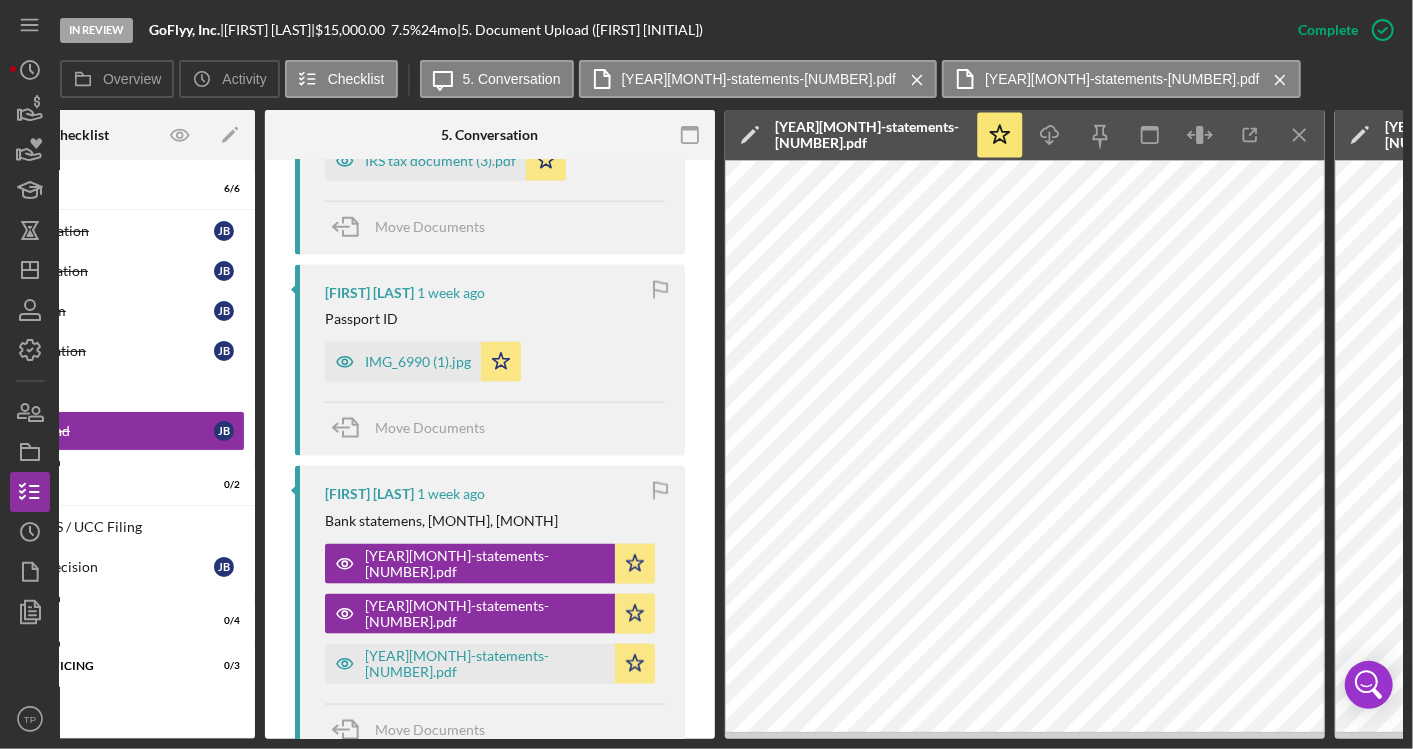 scroll, scrollTop: 0, scrollLeft: 173, axis: horizontal 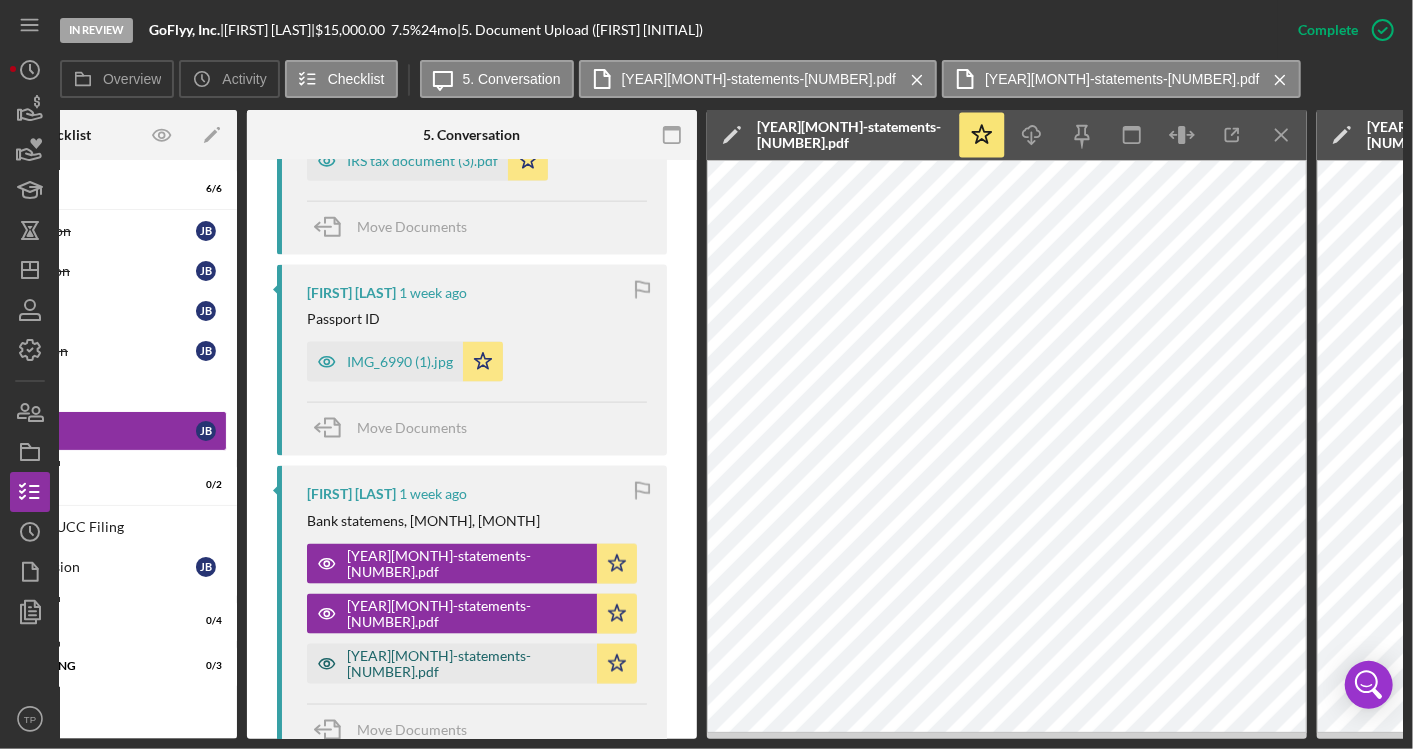 click on "[YEAR][MONTH]-statements-[NUMBER].pdf" at bounding box center (467, 664) 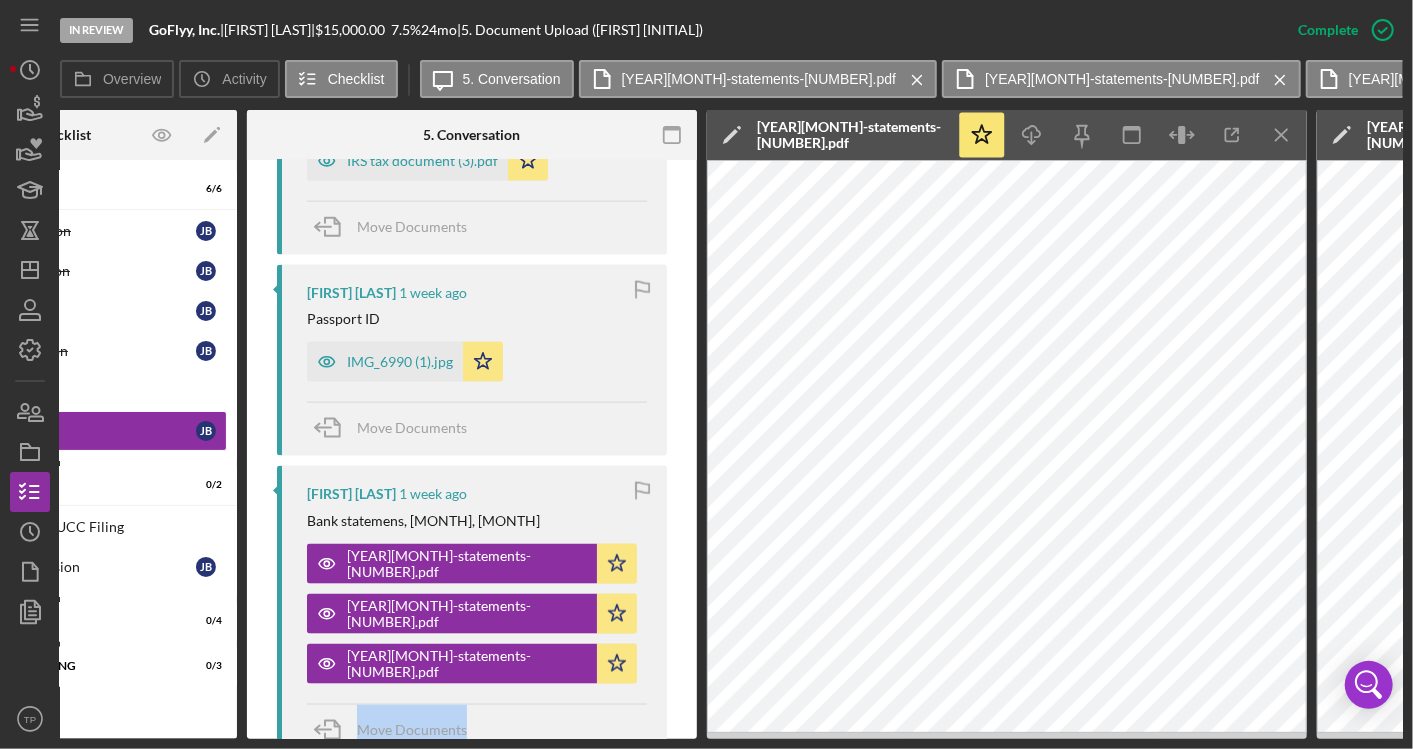 drag, startPoint x: 583, startPoint y: 732, endPoint x: 333, endPoint y: 694, distance: 252.8715 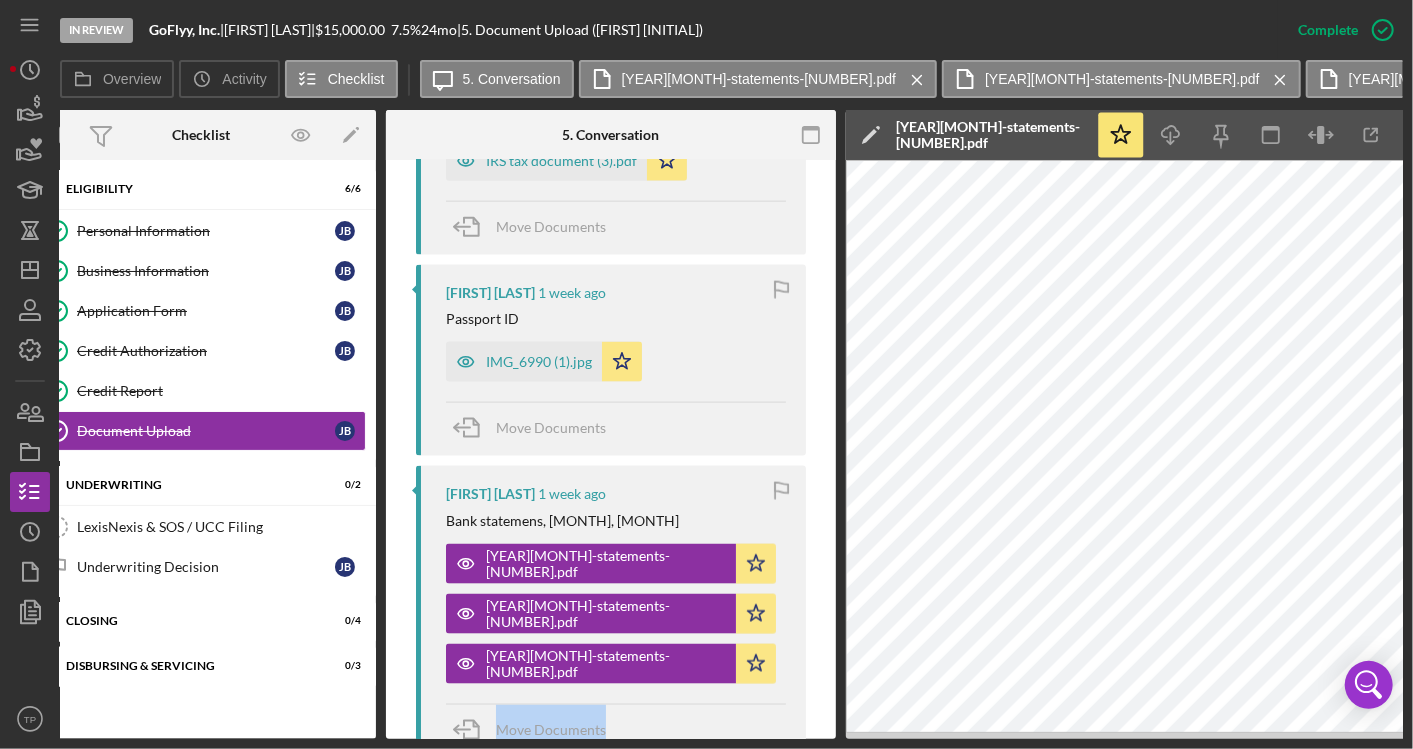 scroll, scrollTop: 0, scrollLeft: 0, axis: both 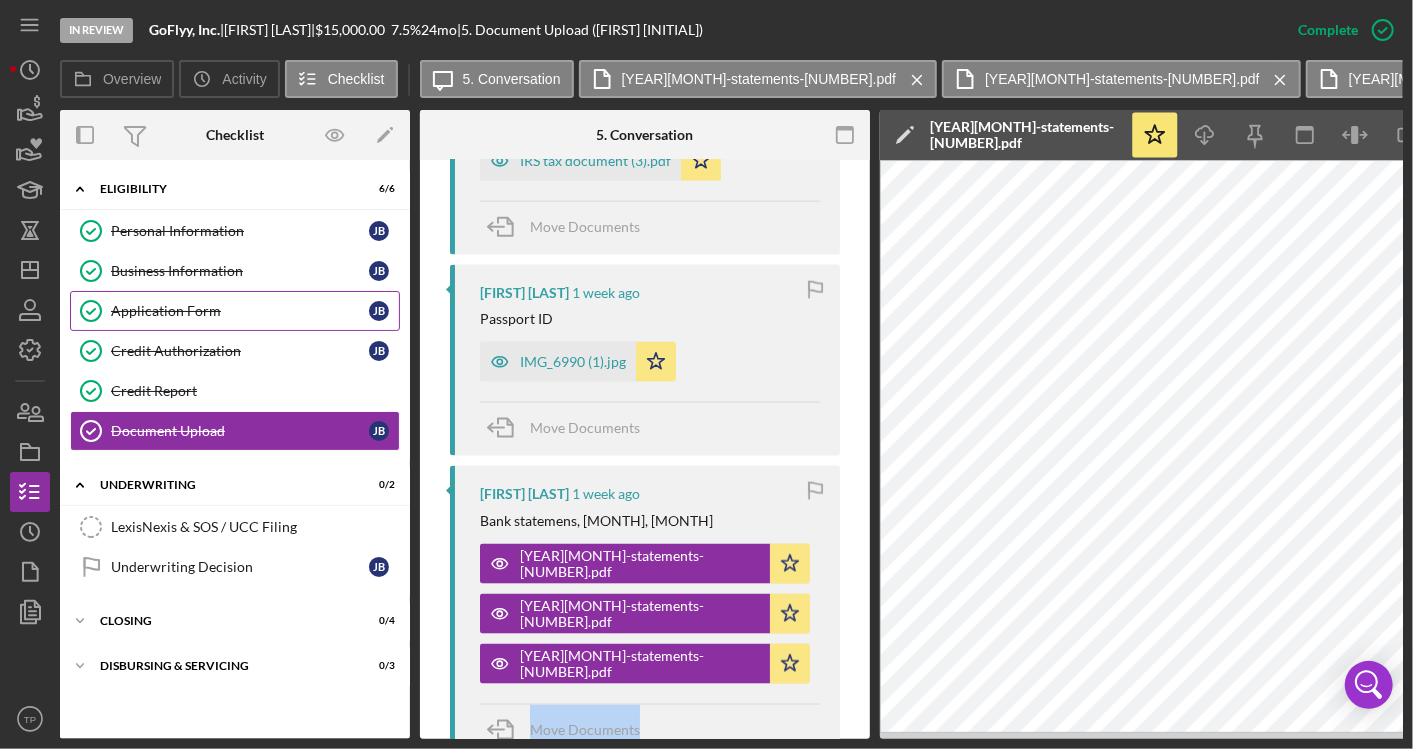 click on "Application Form" at bounding box center [240, 311] 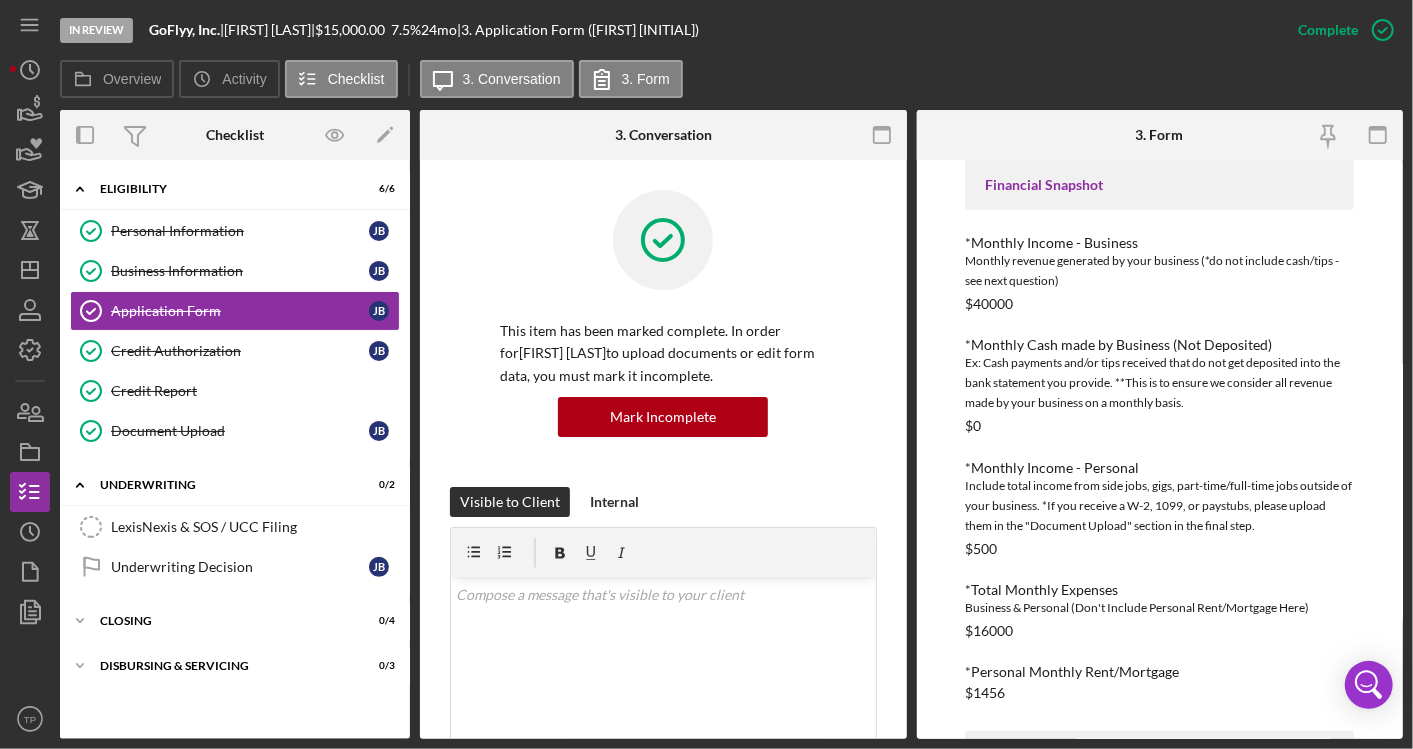 scroll, scrollTop: 508, scrollLeft: 0, axis: vertical 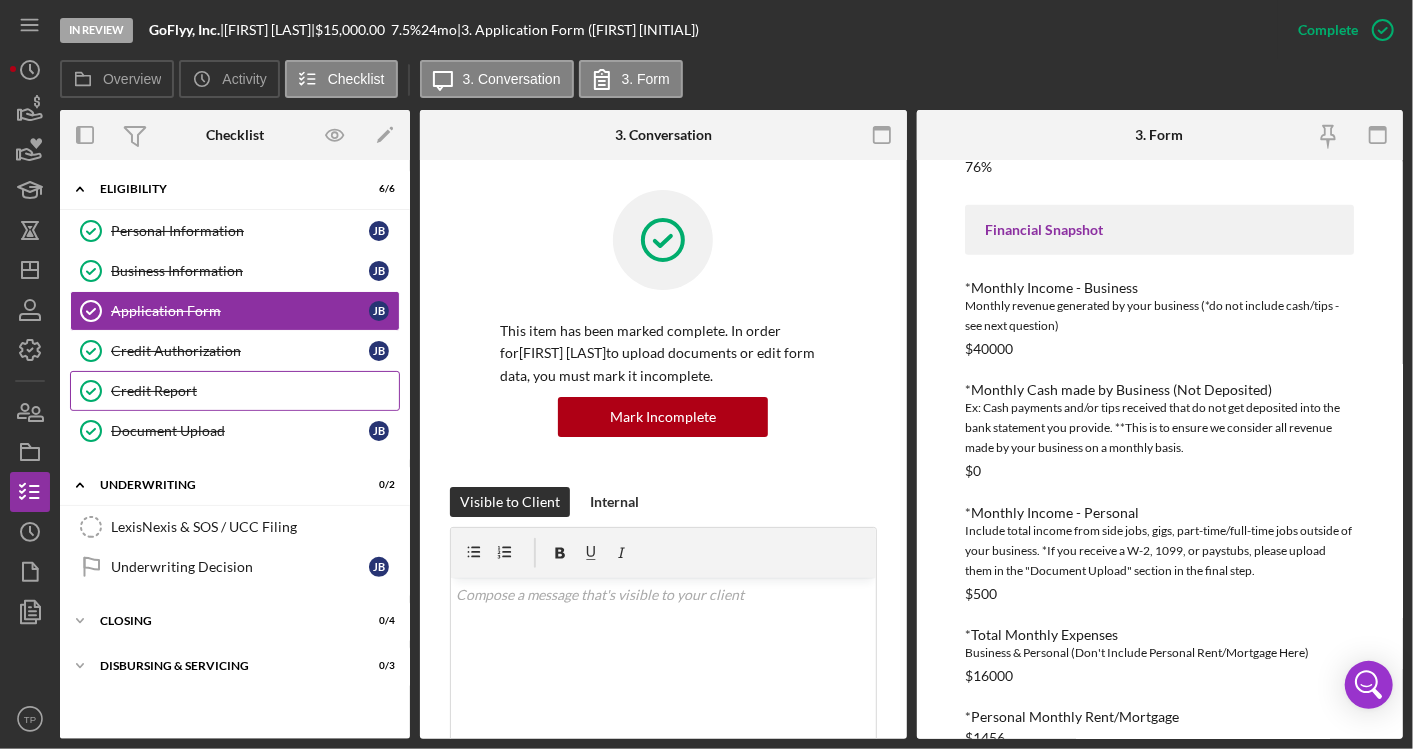 drag, startPoint x: 177, startPoint y: 383, endPoint x: 314, endPoint y: 383, distance: 137 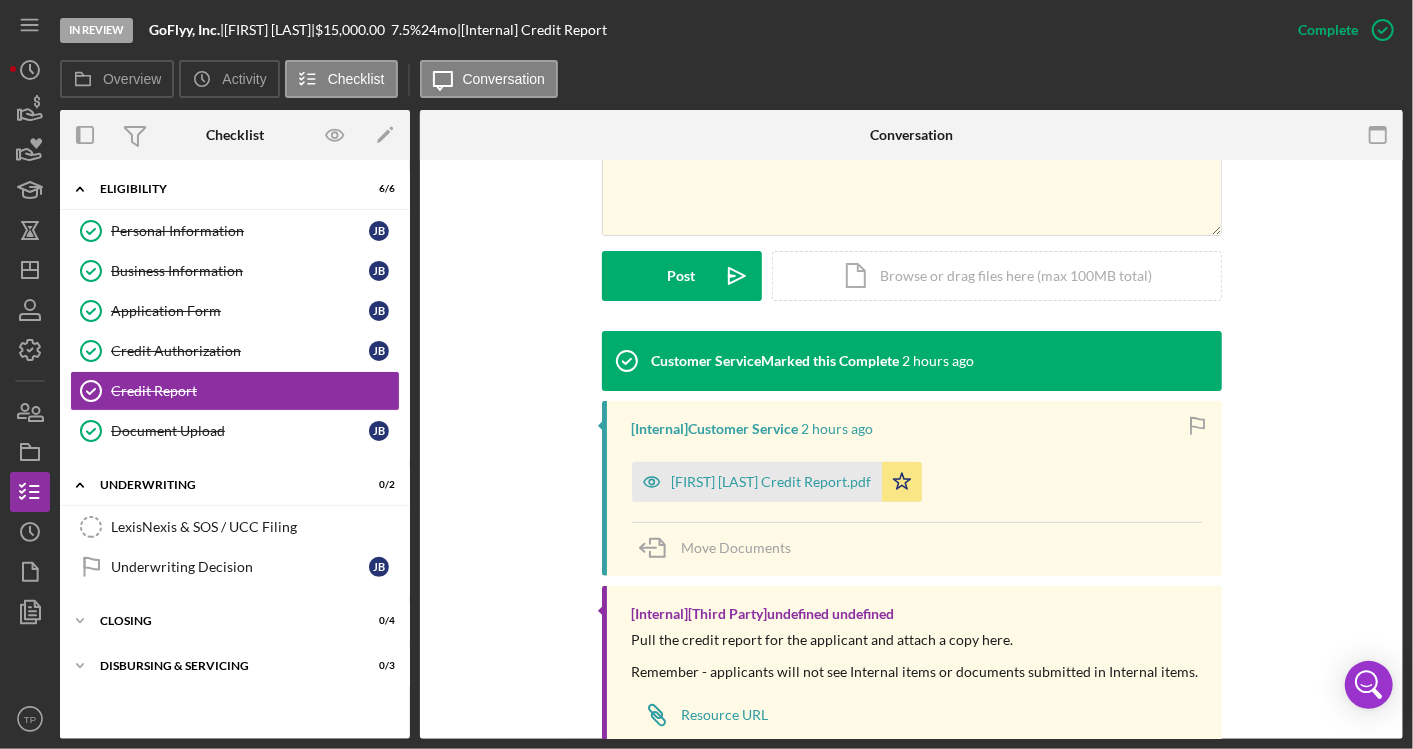 scroll, scrollTop: 510, scrollLeft: 0, axis: vertical 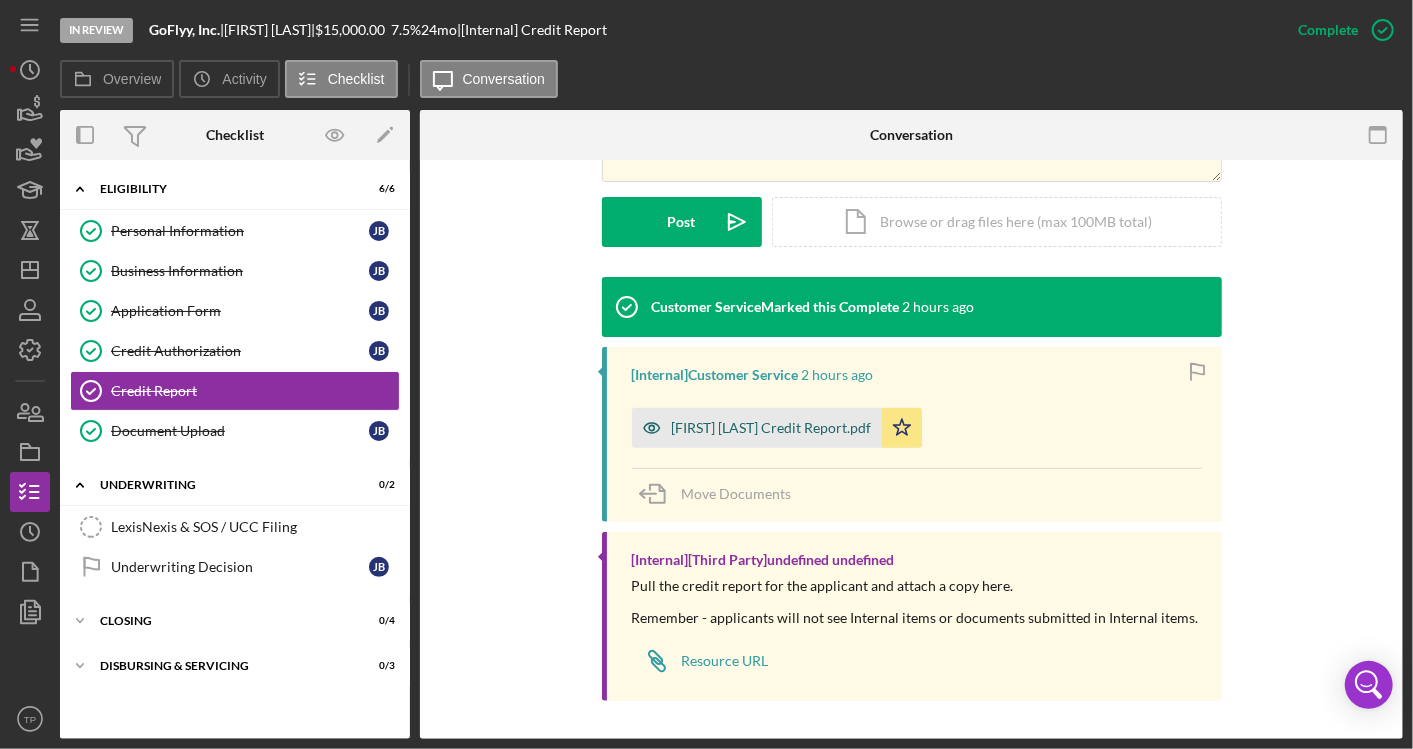 click on "[FIRST] [LAST] Credit Report.pdf" at bounding box center (772, 428) 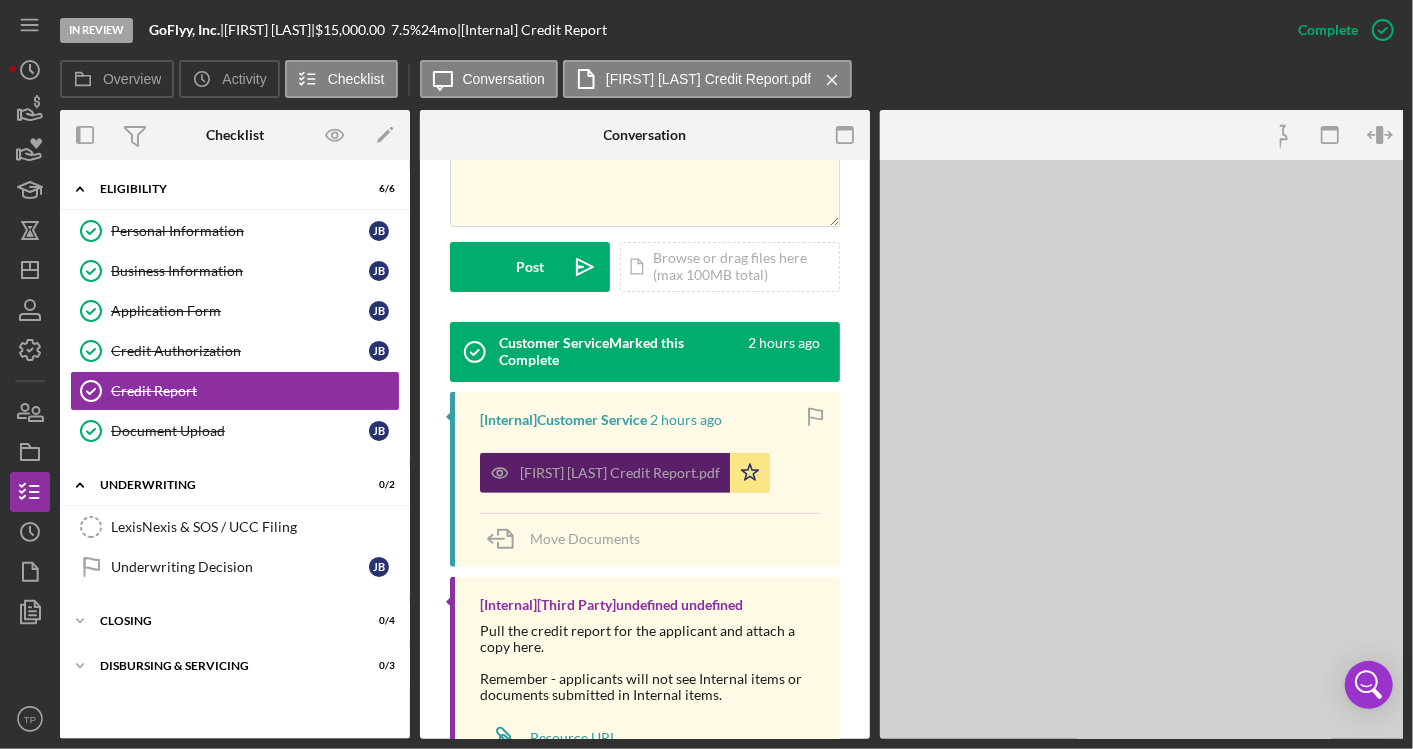 scroll, scrollTop: 532, scrollLeft: 0, axis: vertical 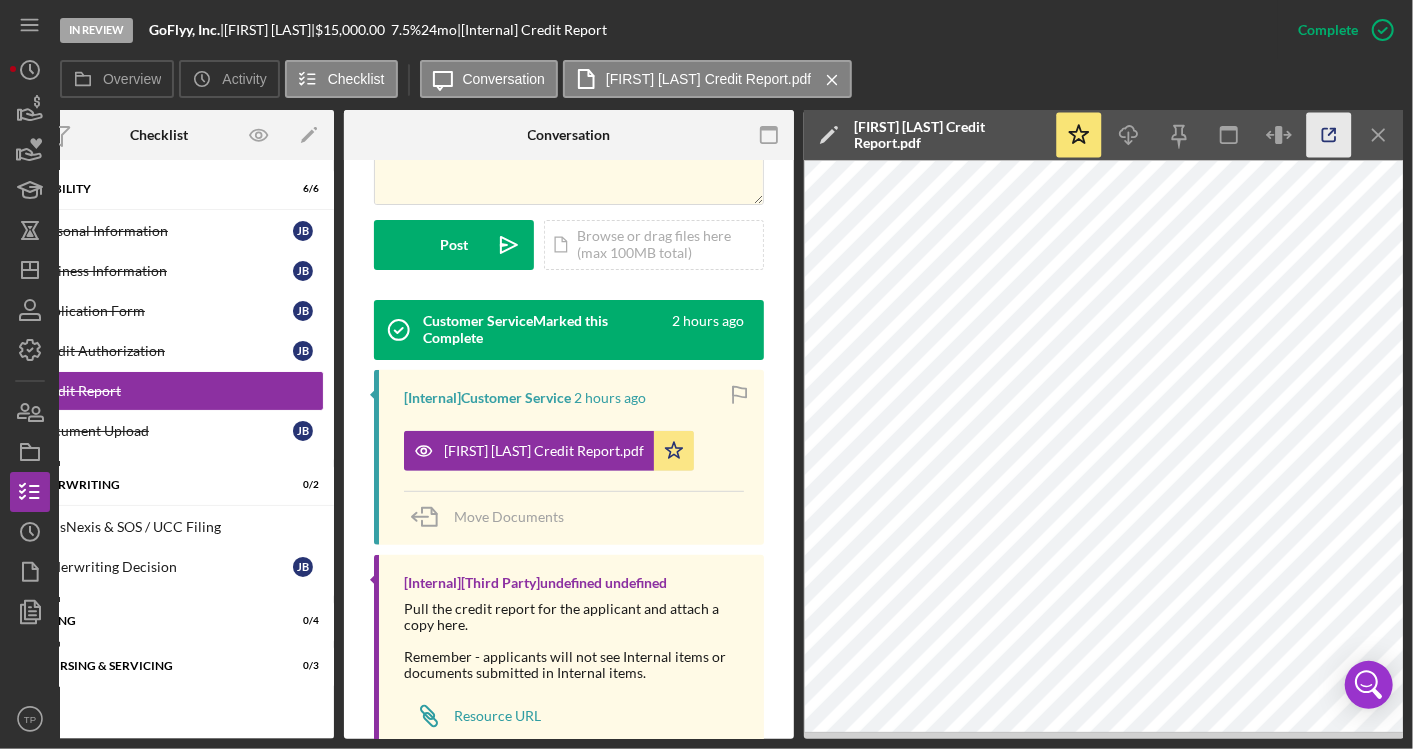 click 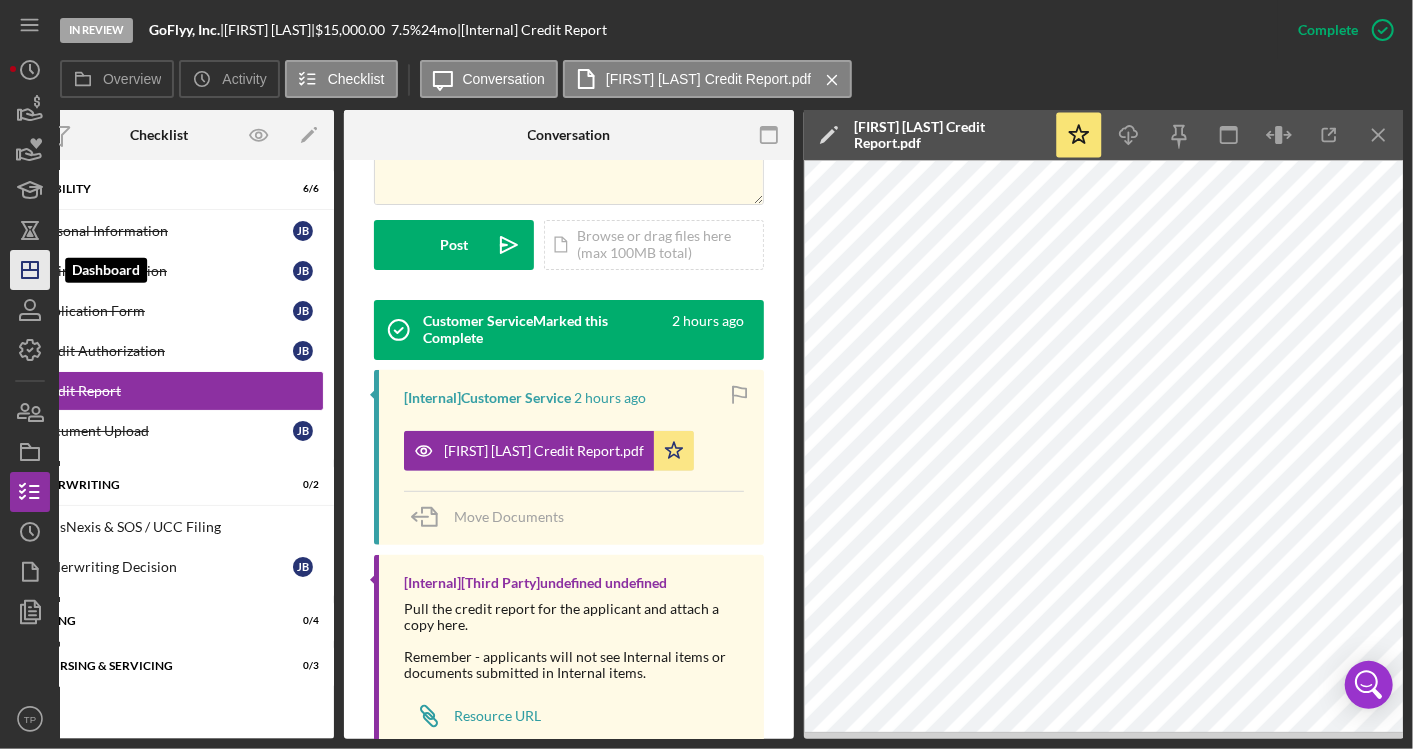 click on "Icon/Dashboard" 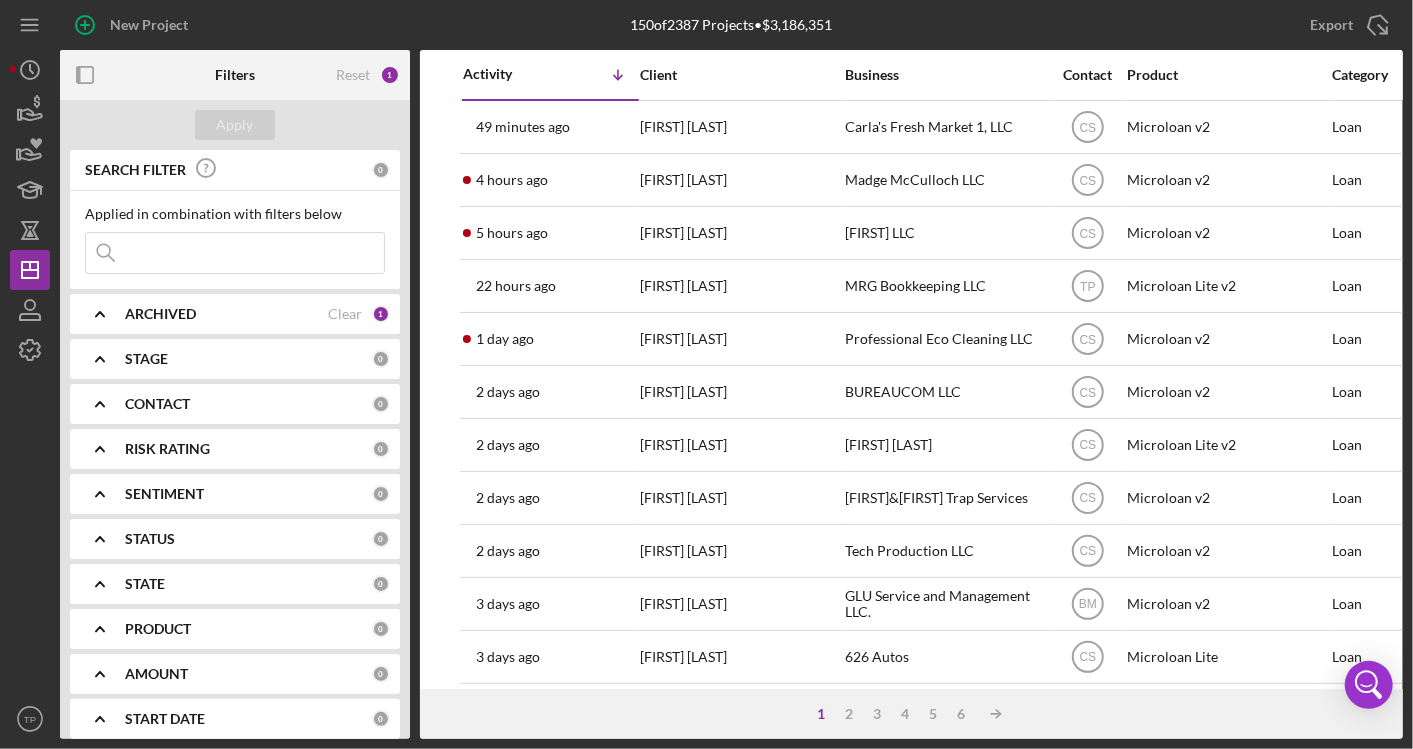 click at bounding box center (235, 253) 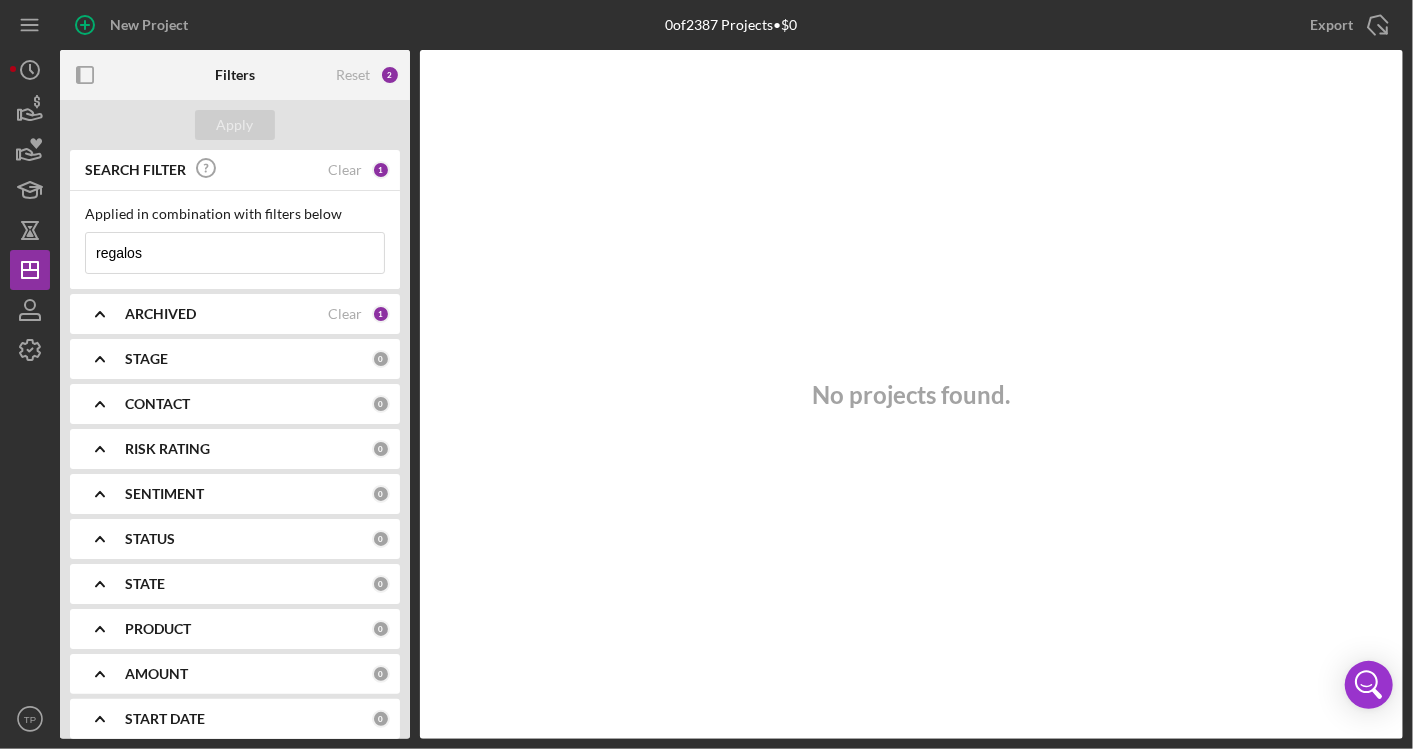 type on "regalos" 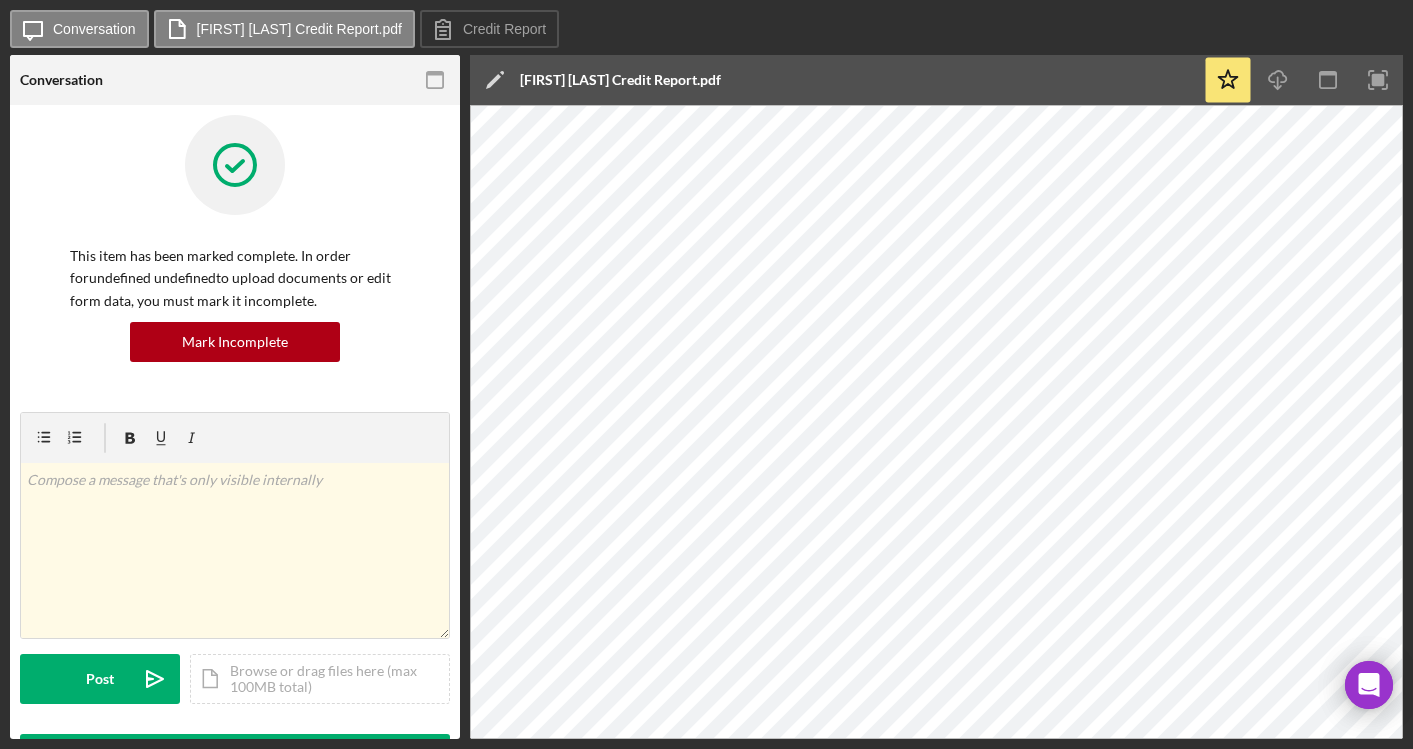scroll, scrollTop: 0, scrollLeft: 0, axis: both 